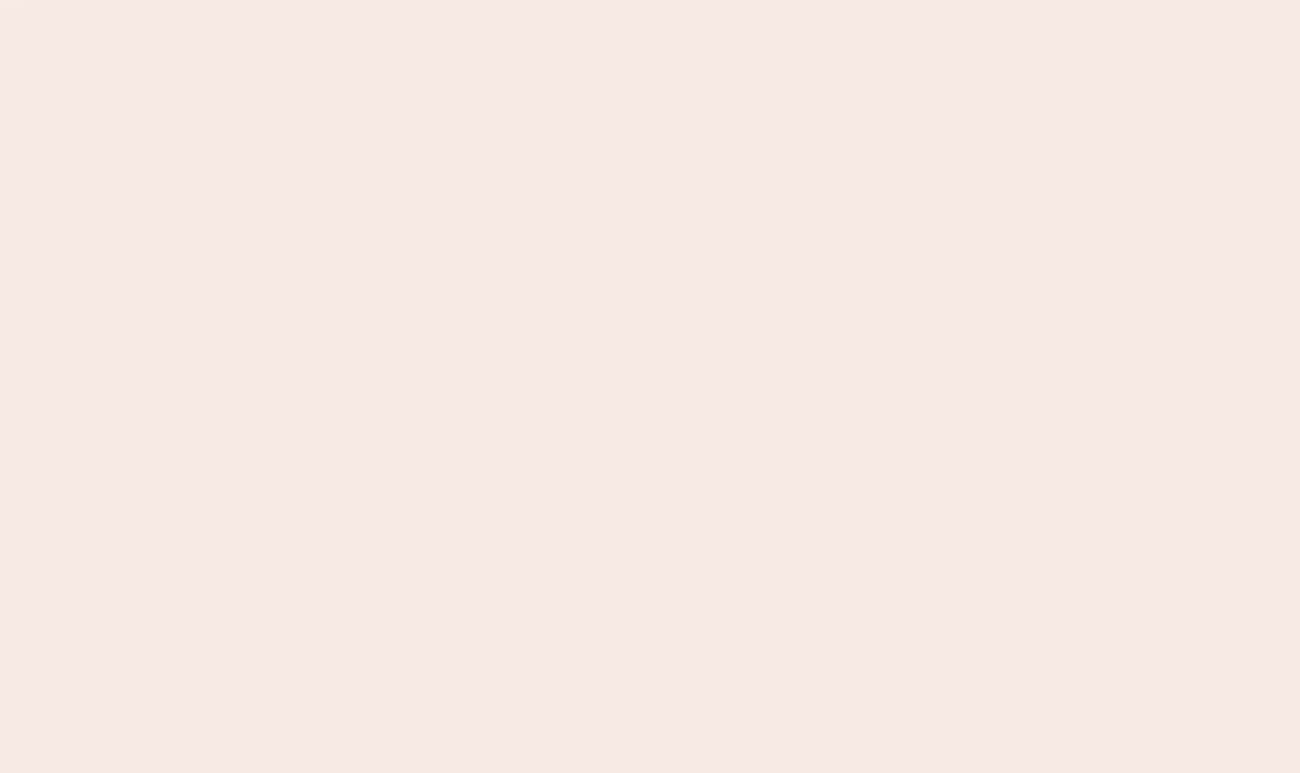 scroll, scrollTop: 0, scrollLeft: 0, axis: both 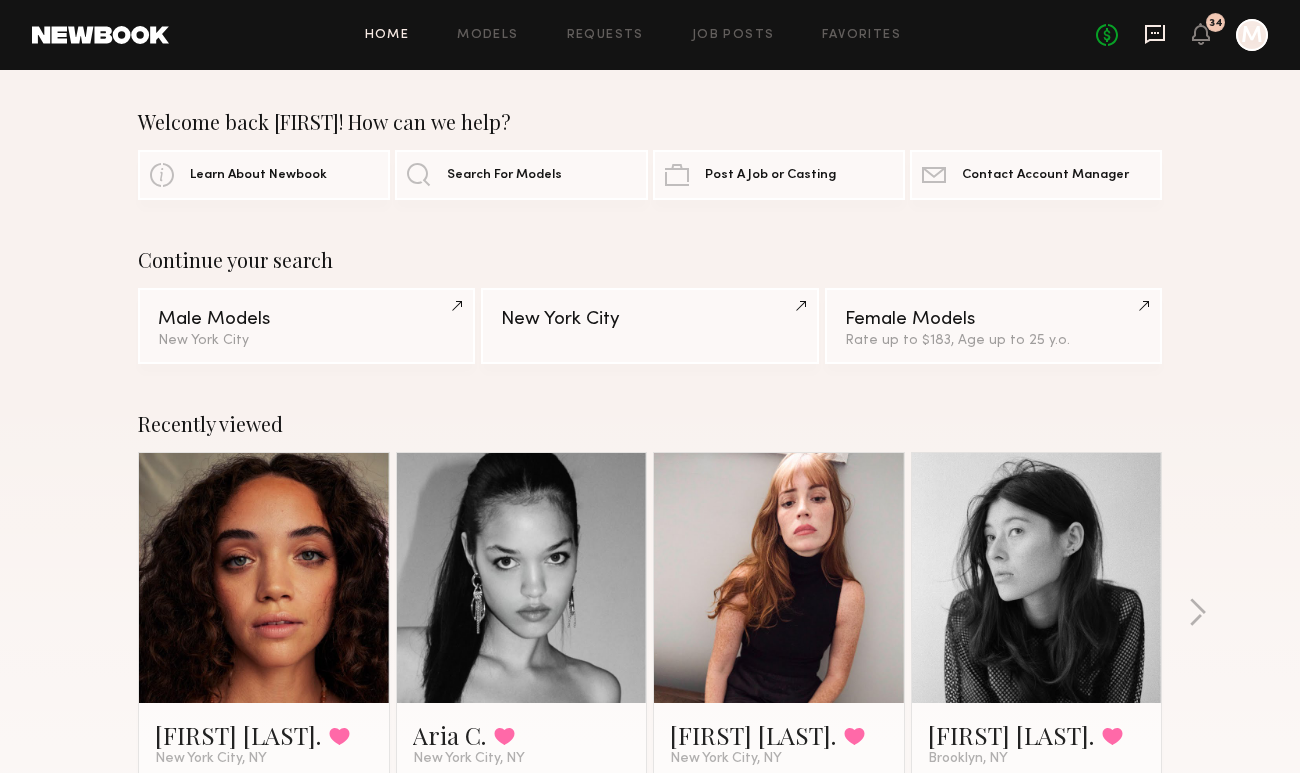 click 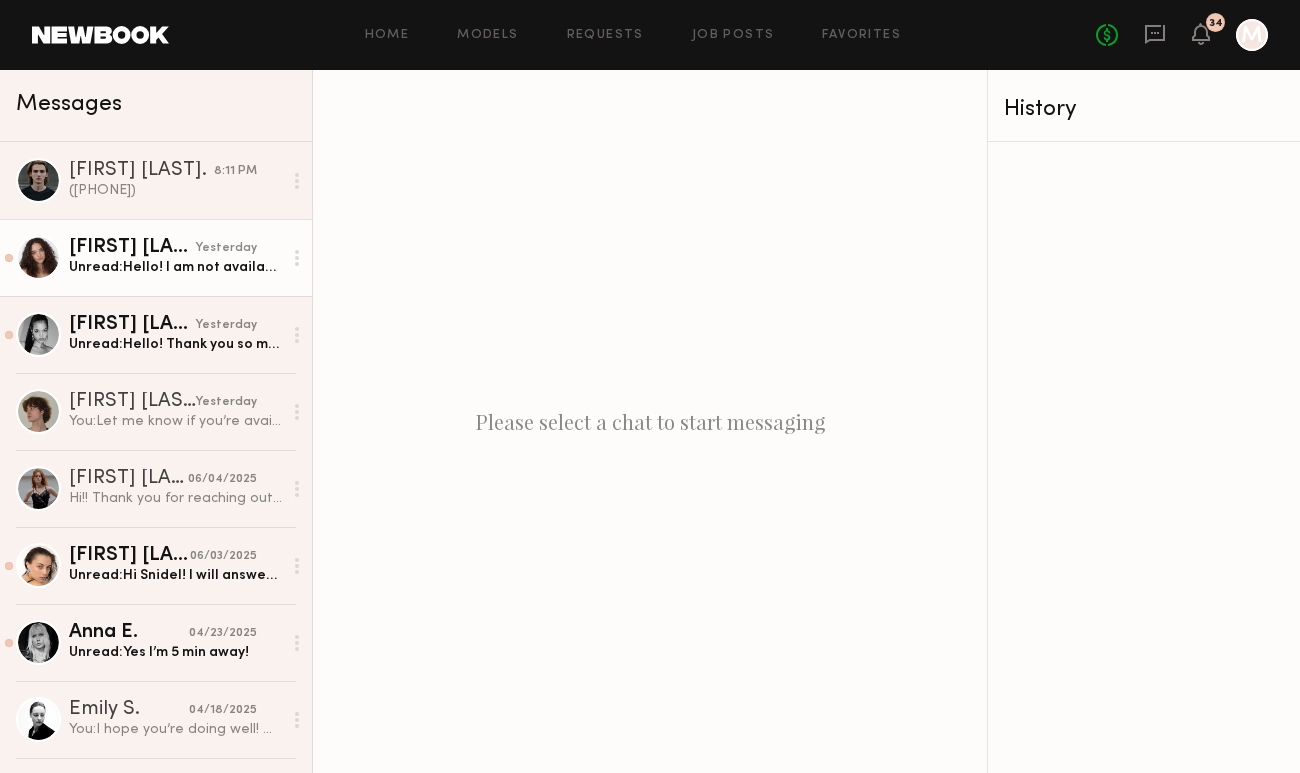 click on "Unread:  Hello! I am not available until Friday late afternoon. Let me know if that works :)" 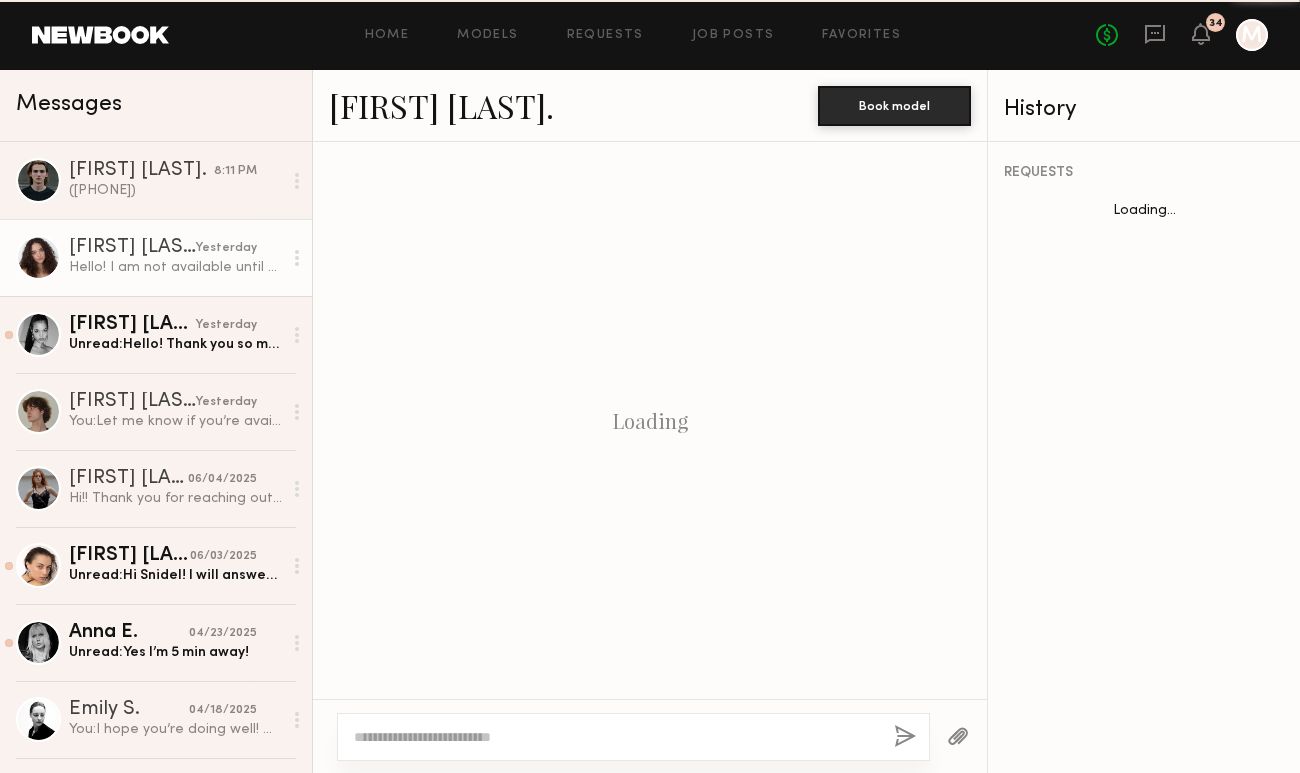 scroll, scrollTop: 3689, scrollLeft: 0, axis: vertical 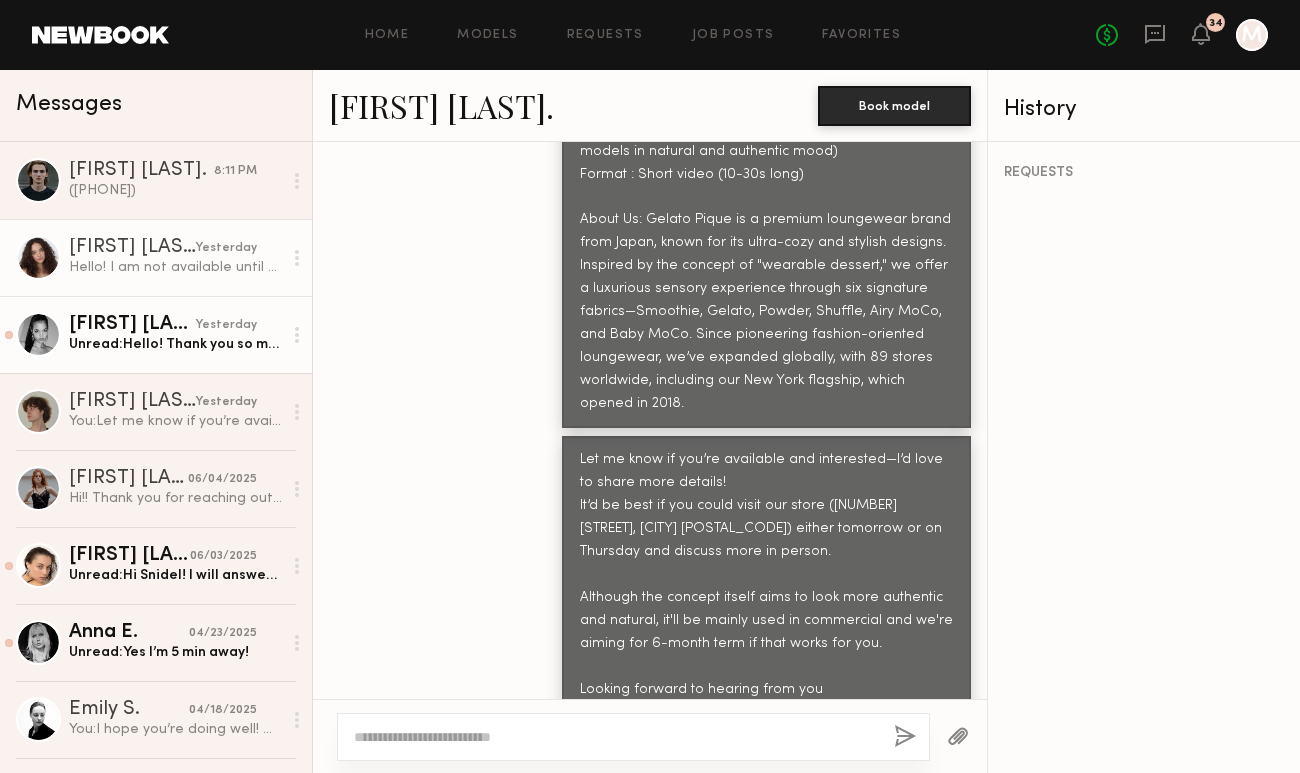 click on "[FIRST] [LAST]." 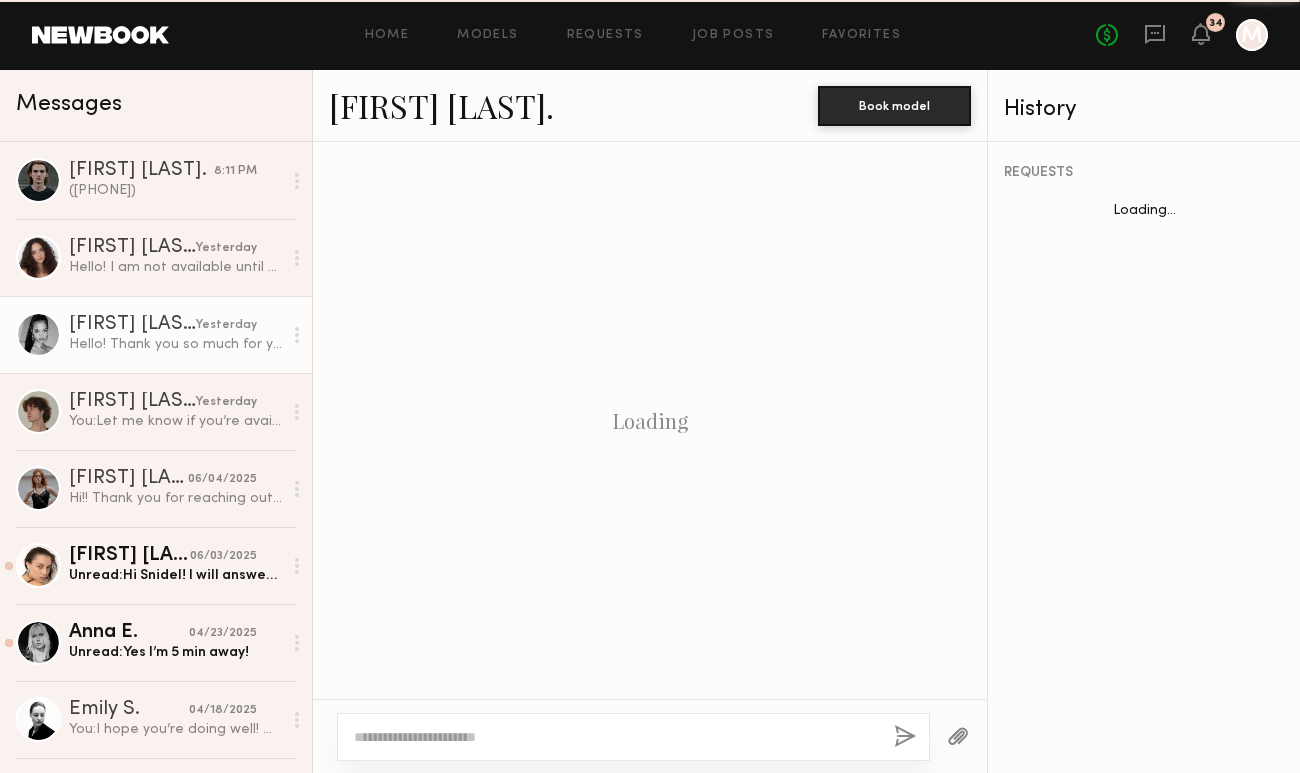 scroll, scrollTop: 1406, scrollLeft: 0, axis: vertical 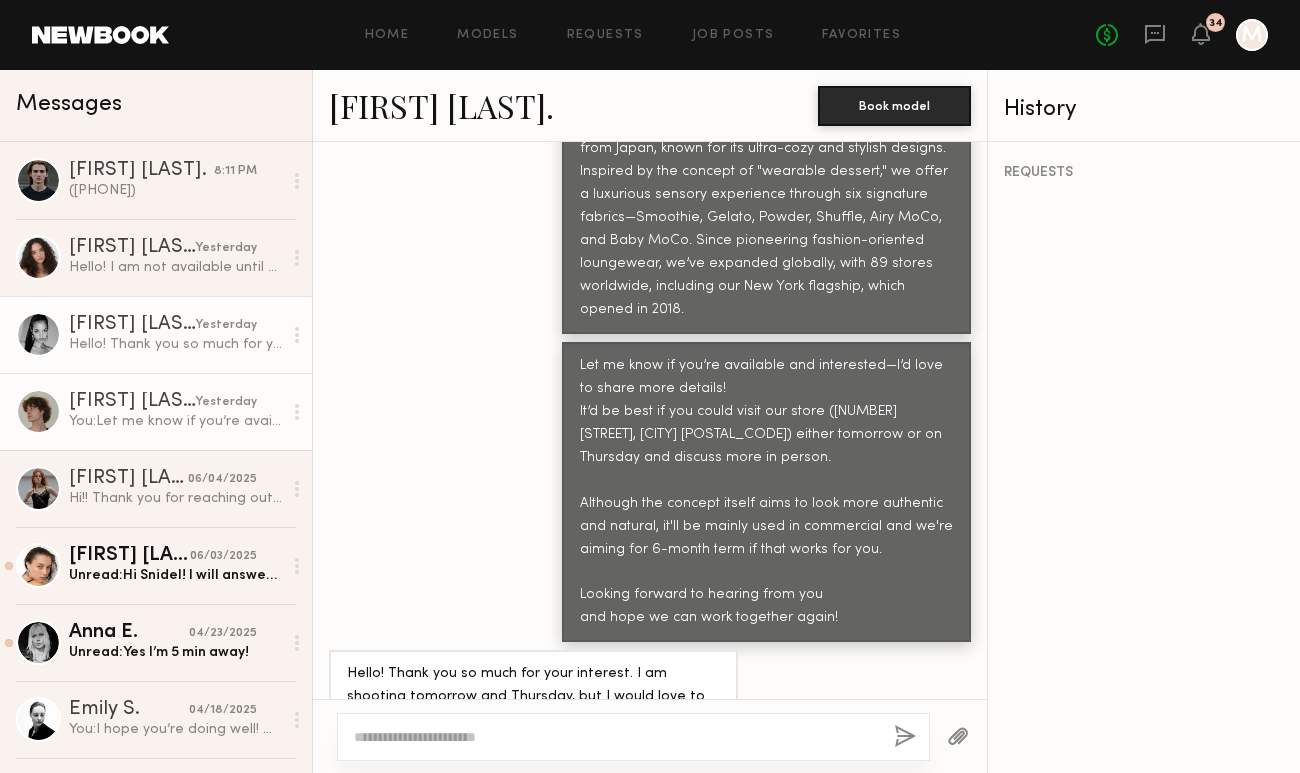 click on "You:  Let me know if you’re available and interested—I’d love to share more details!
It’d be best if you could visit our store ([NUMBER] [STREET], [CITY] [POSTAL_CODE]) either tomorrow or on Thursday and discuss more in person.
Although the concept itself aims to look more authentic and natural, it'll be mainly used in commercial and we're aiming for 6-month term if that works for you.
Looking forward to hearing from you
and hope we can work together again!" 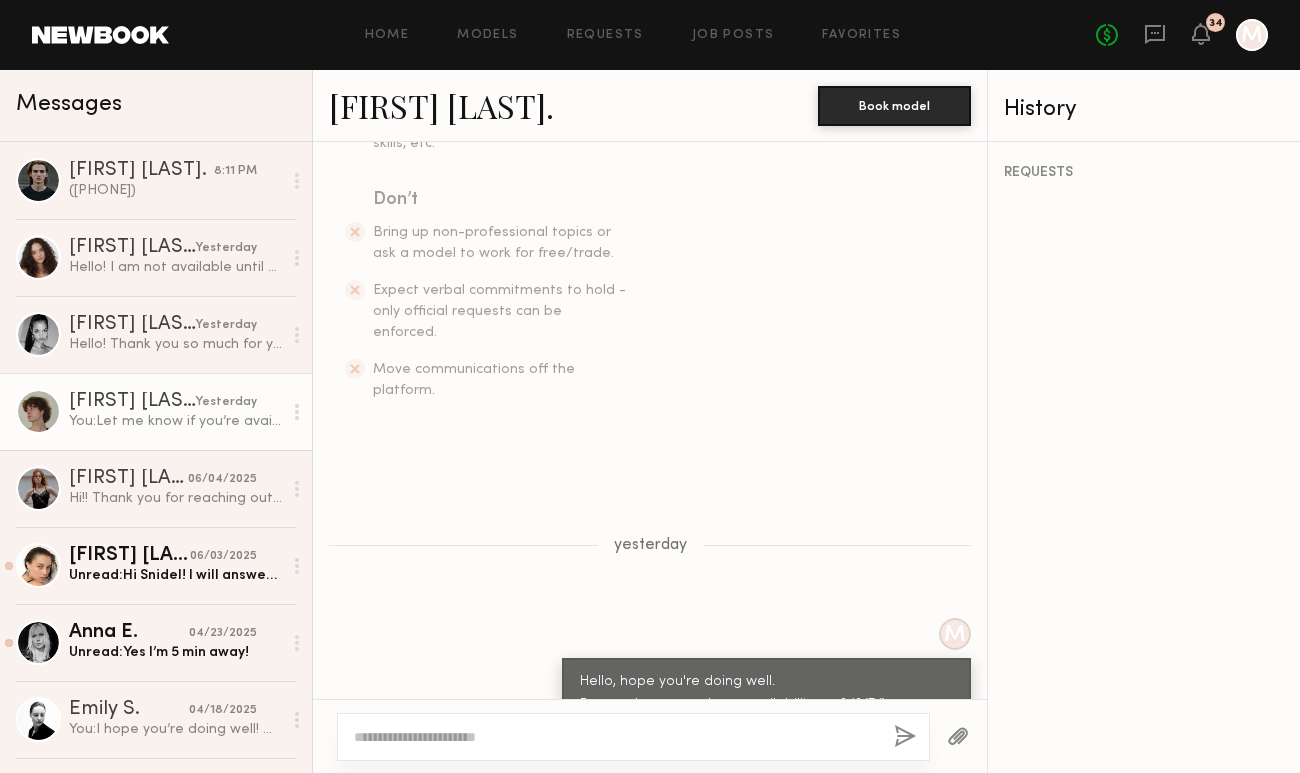 scroll, scrollTop: 505, scrollLeft: 0, axis: vertical 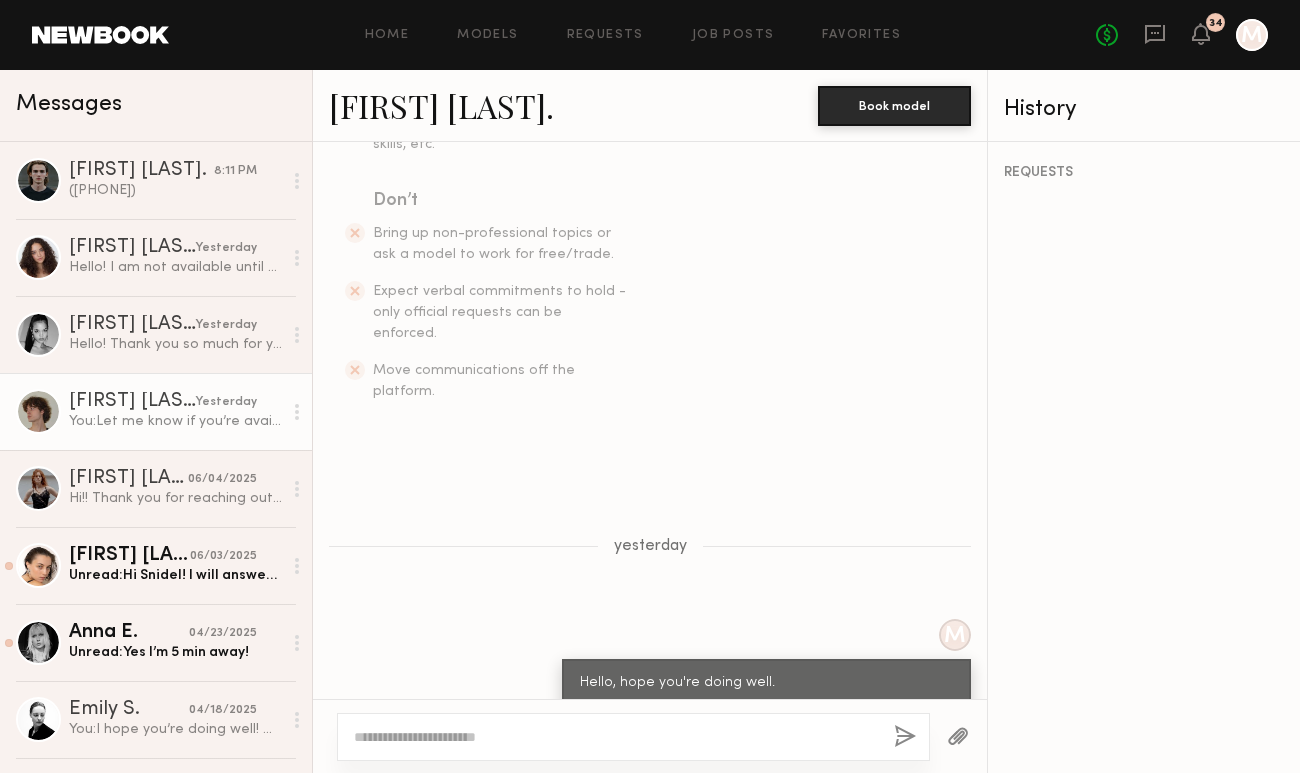 click on "[FIRST] [LAST]." 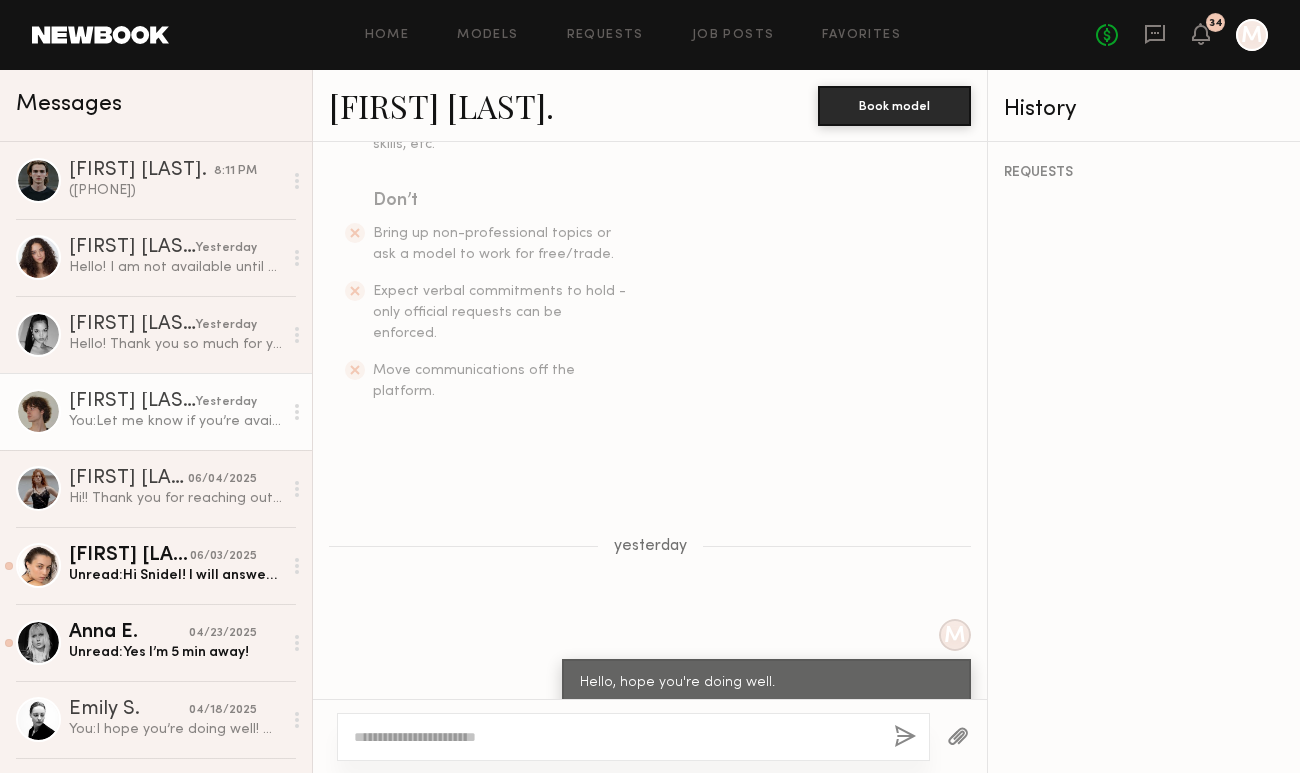 click on "[FIRST] [LAST]." 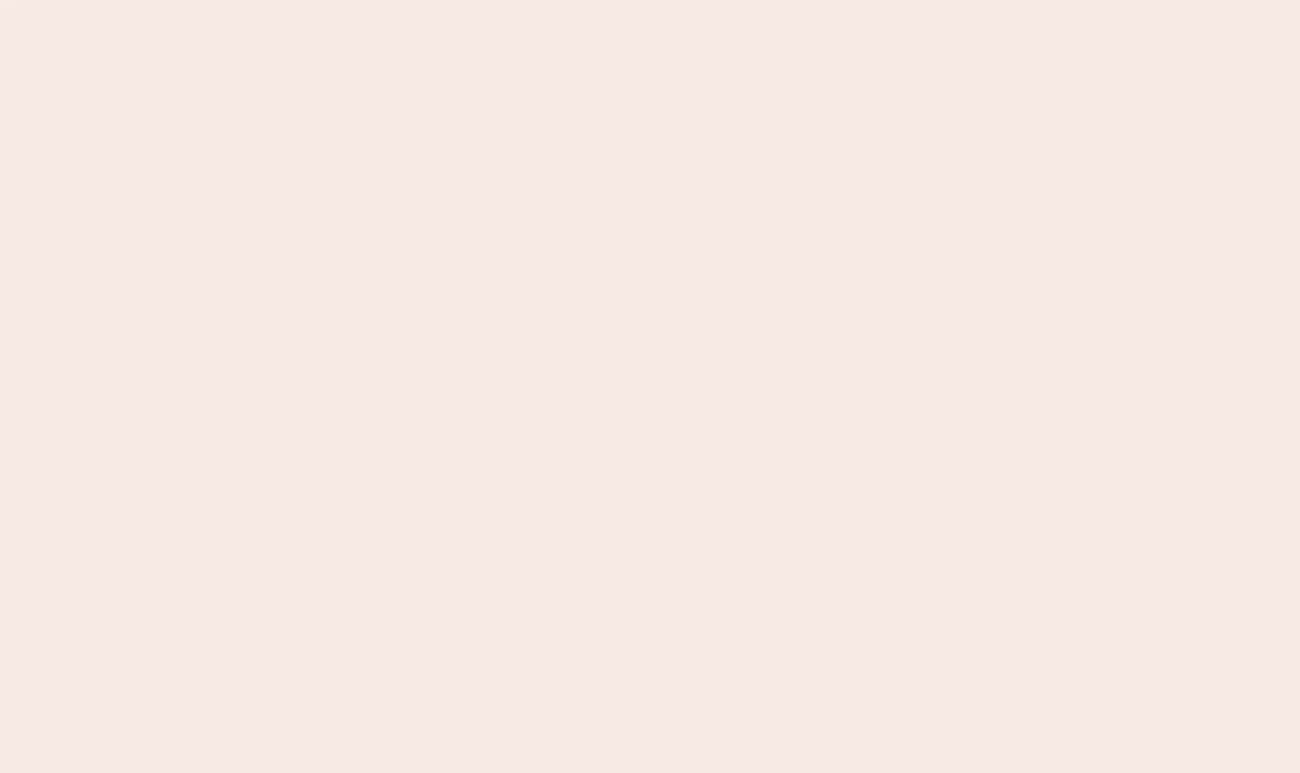 scroll, scrollTop: 0, scrollLeft: 0, axis: both 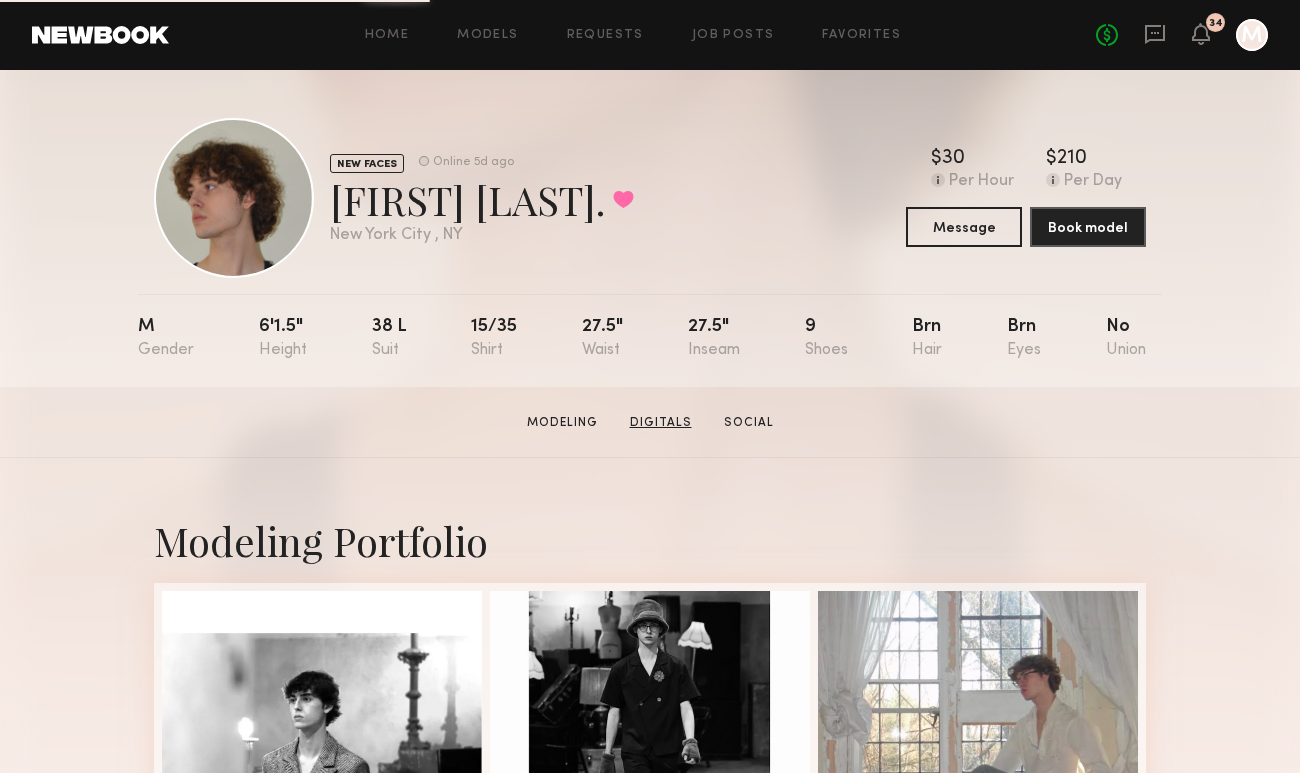 click on "Digitals" 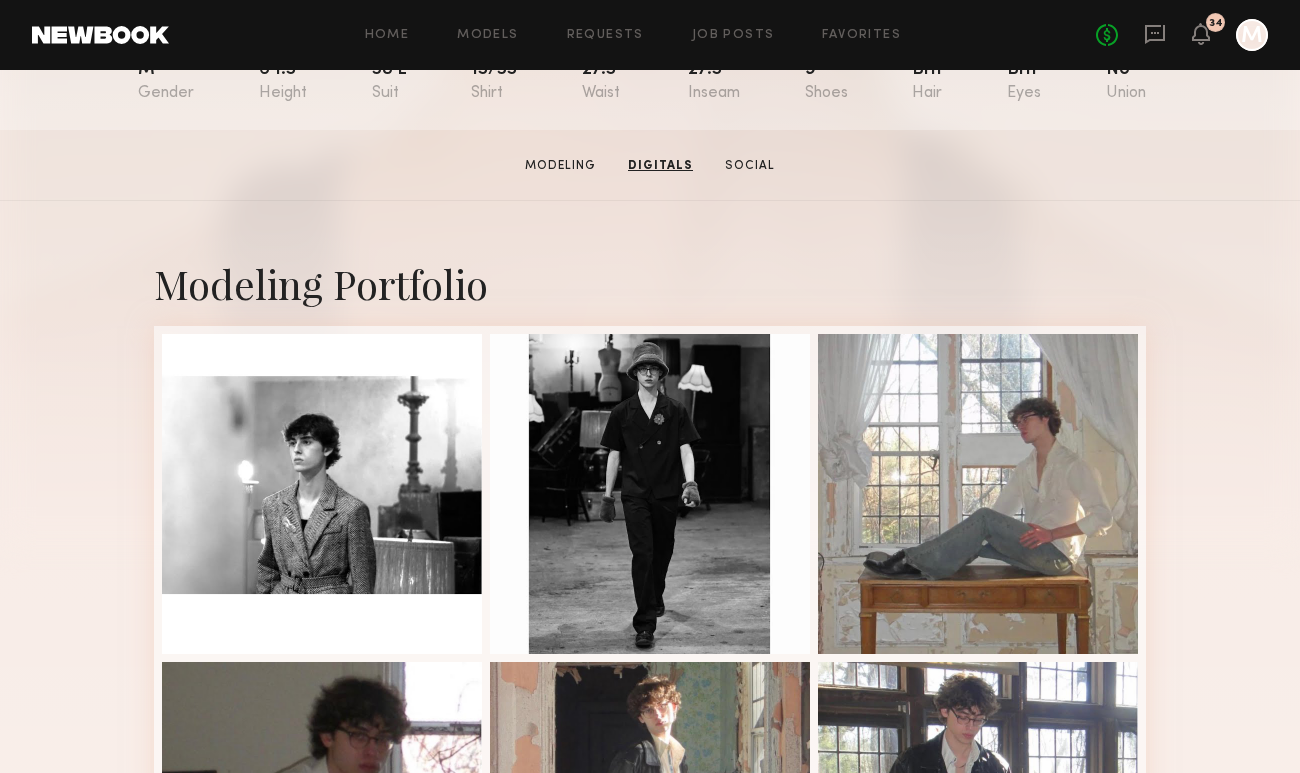 scroll, scrollTop: 169, scrollLeft: 0, axis: vertical 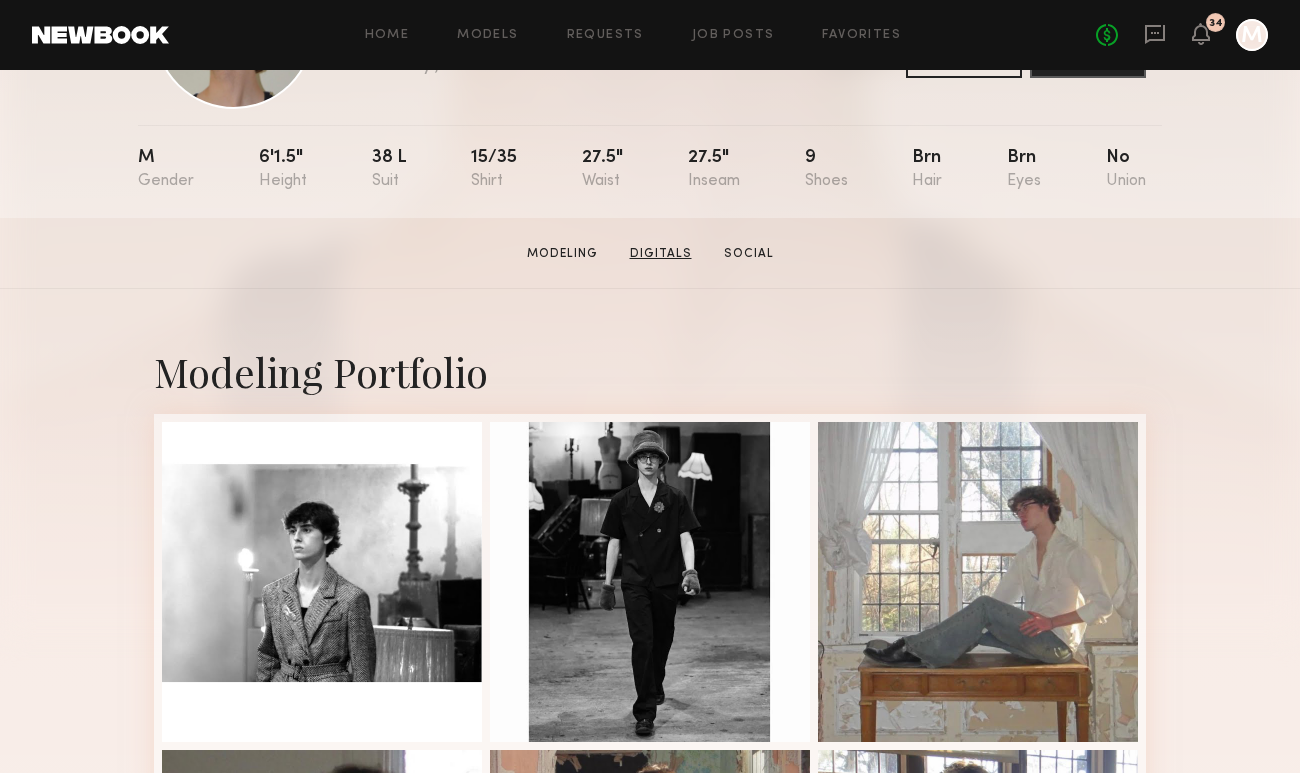 click on "Digitals" 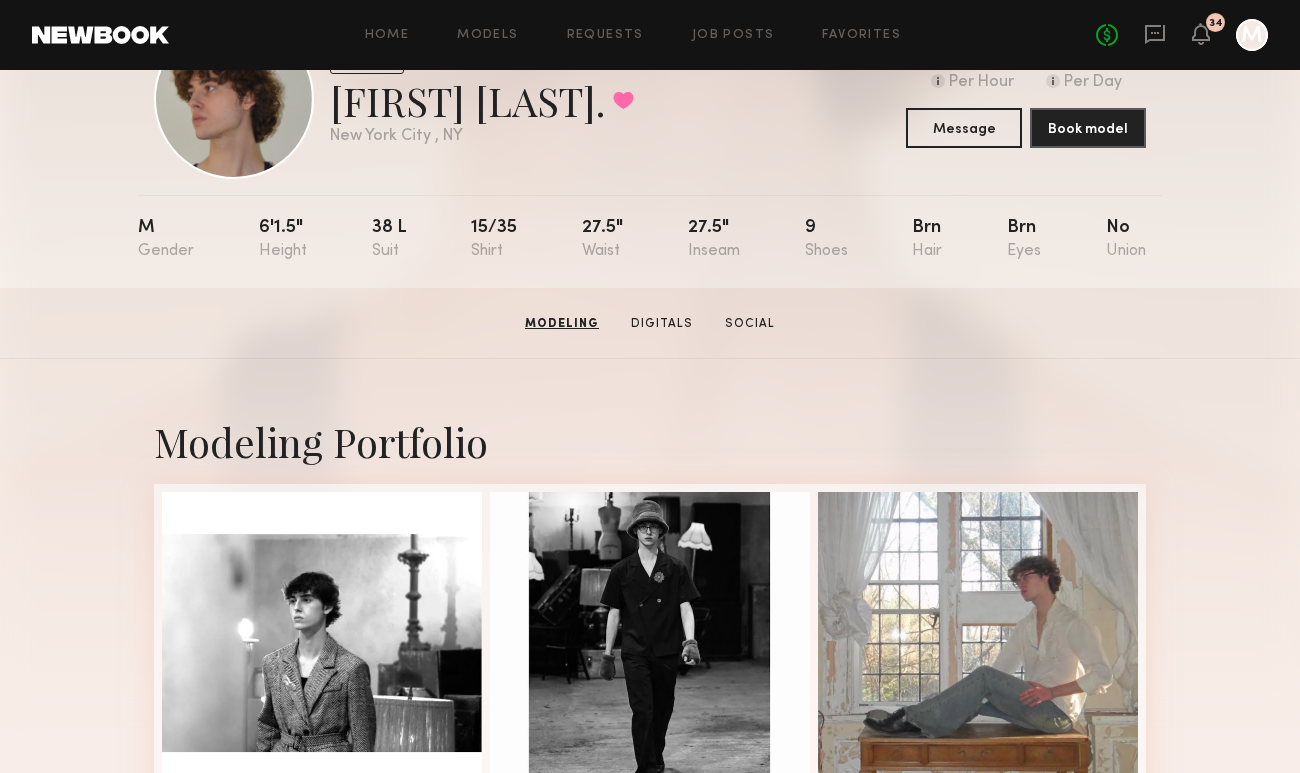 scroll, scrollTop: 0, scrollLeft: 0, axis: both 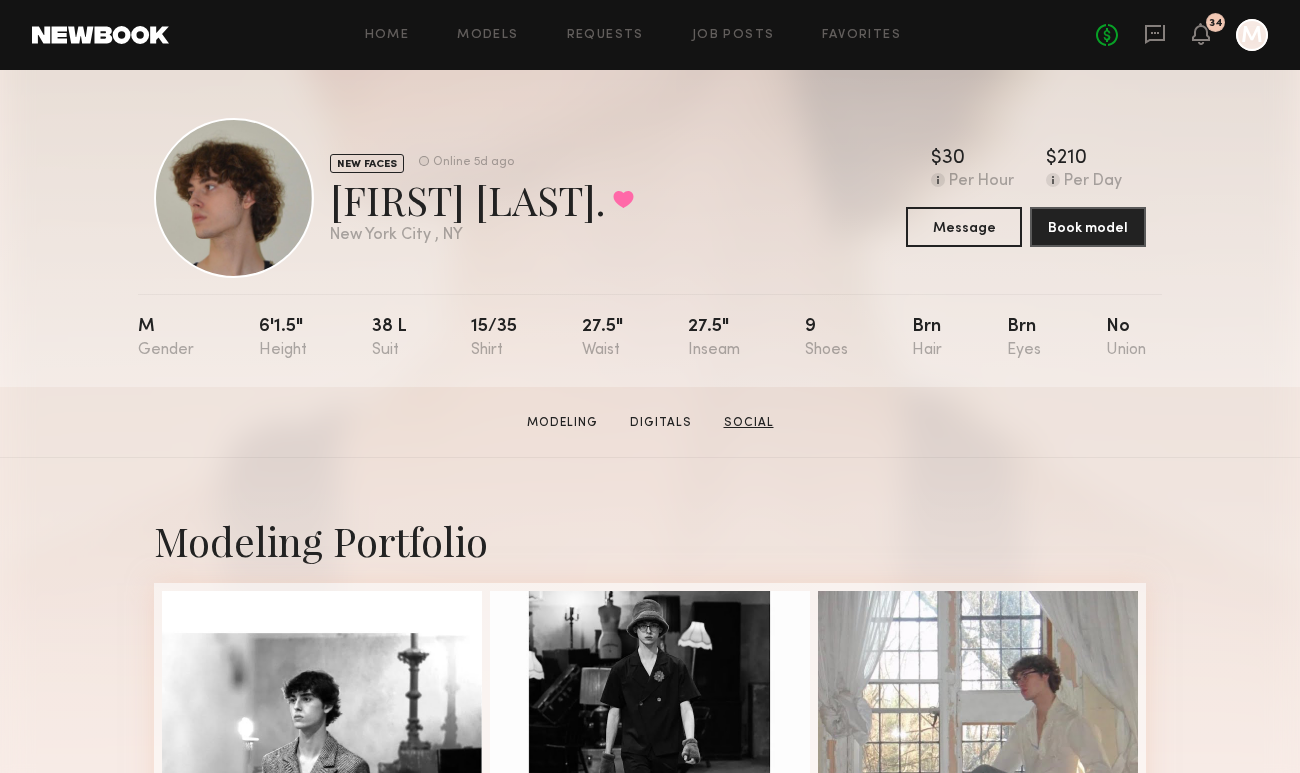 click on "Social" 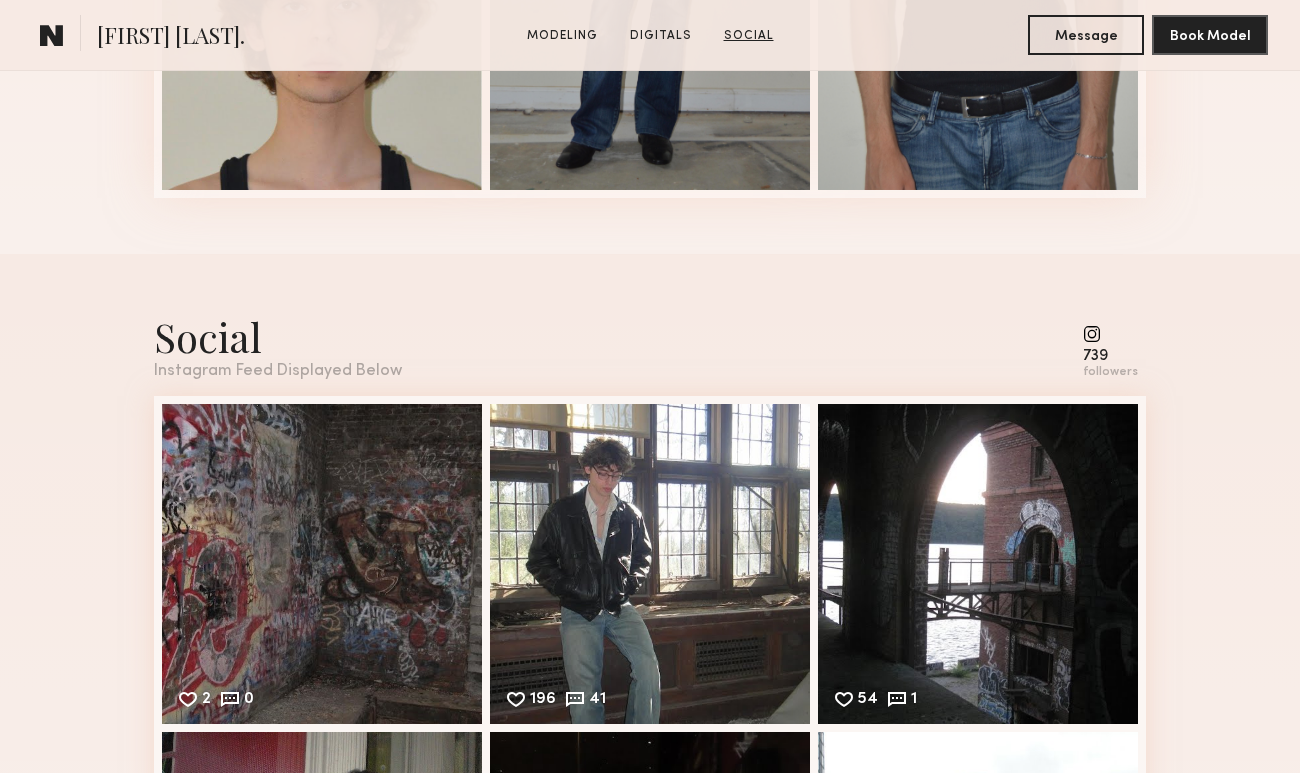scroll, scrollTop: 2027, scrollLeft: 0, axis: vertical 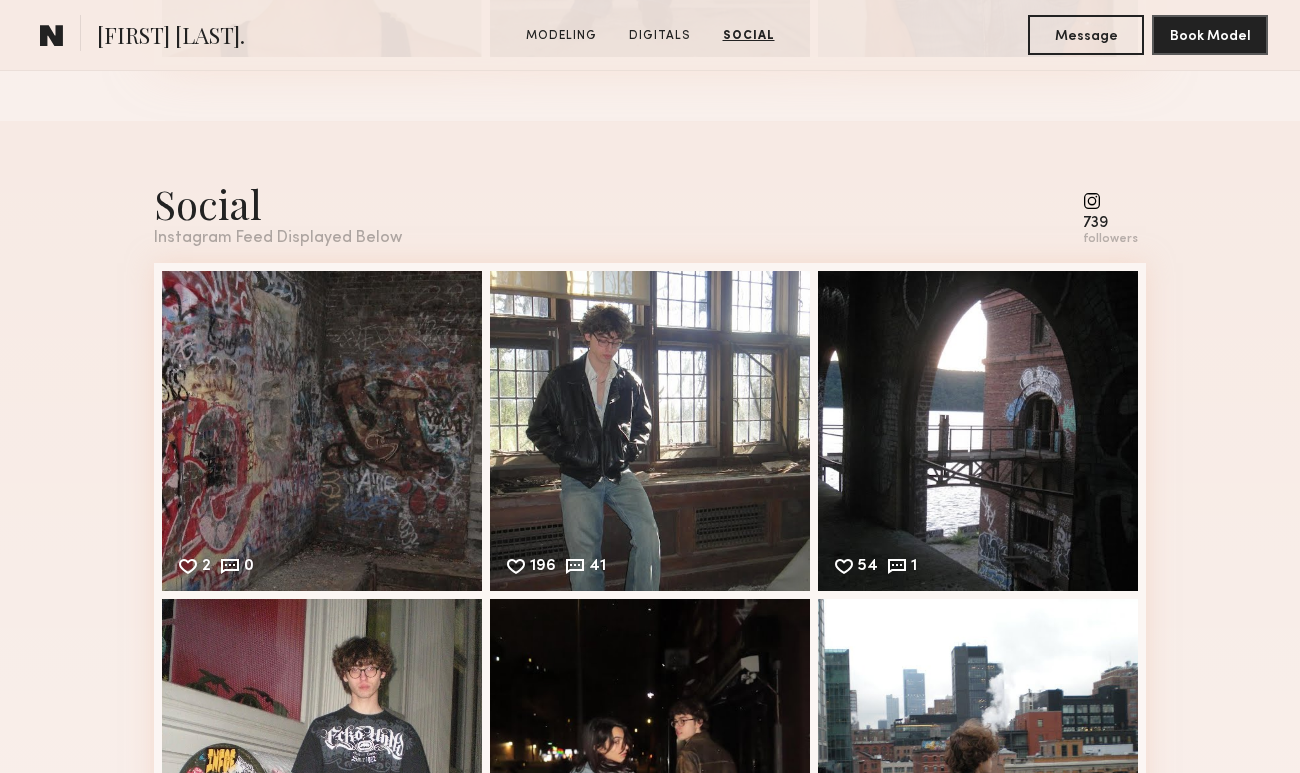 click at bounding box center (1110, 201) 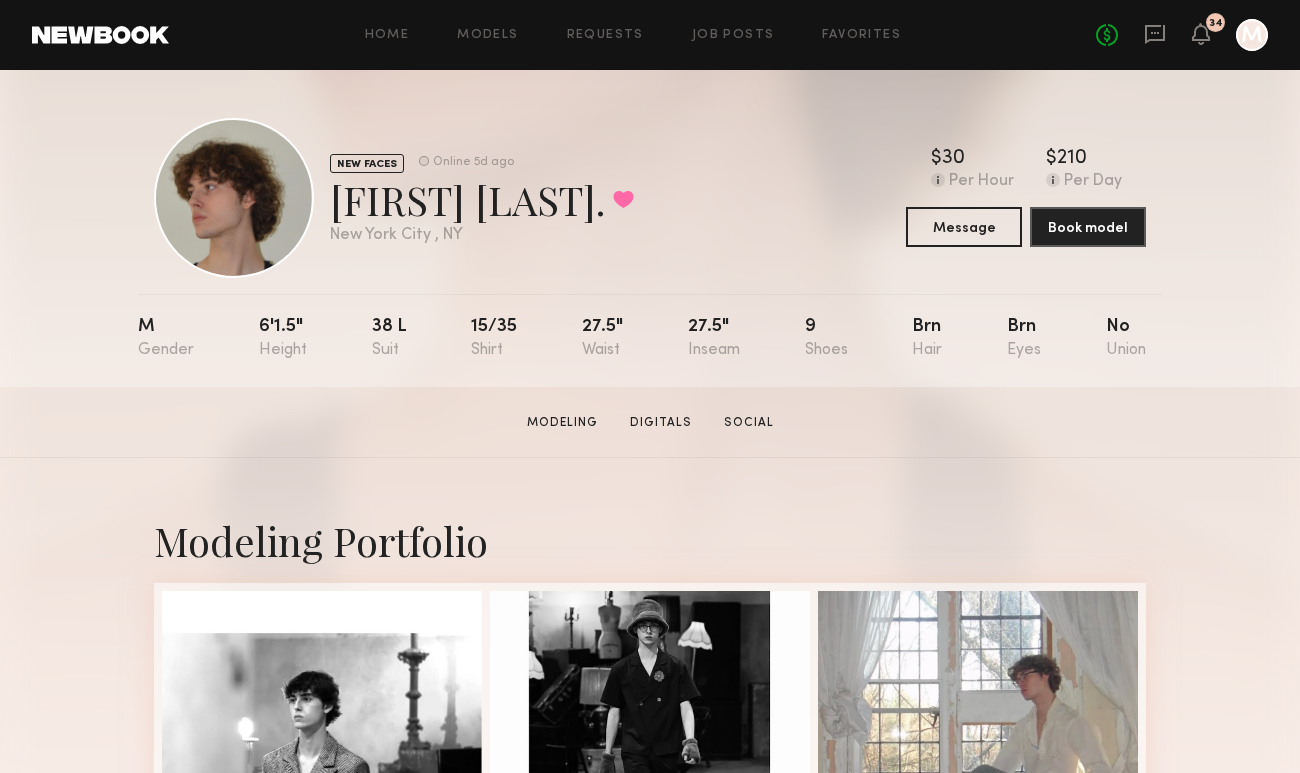 scroll, scrollTop: 16, scrollLeft: 0, axis: vertical 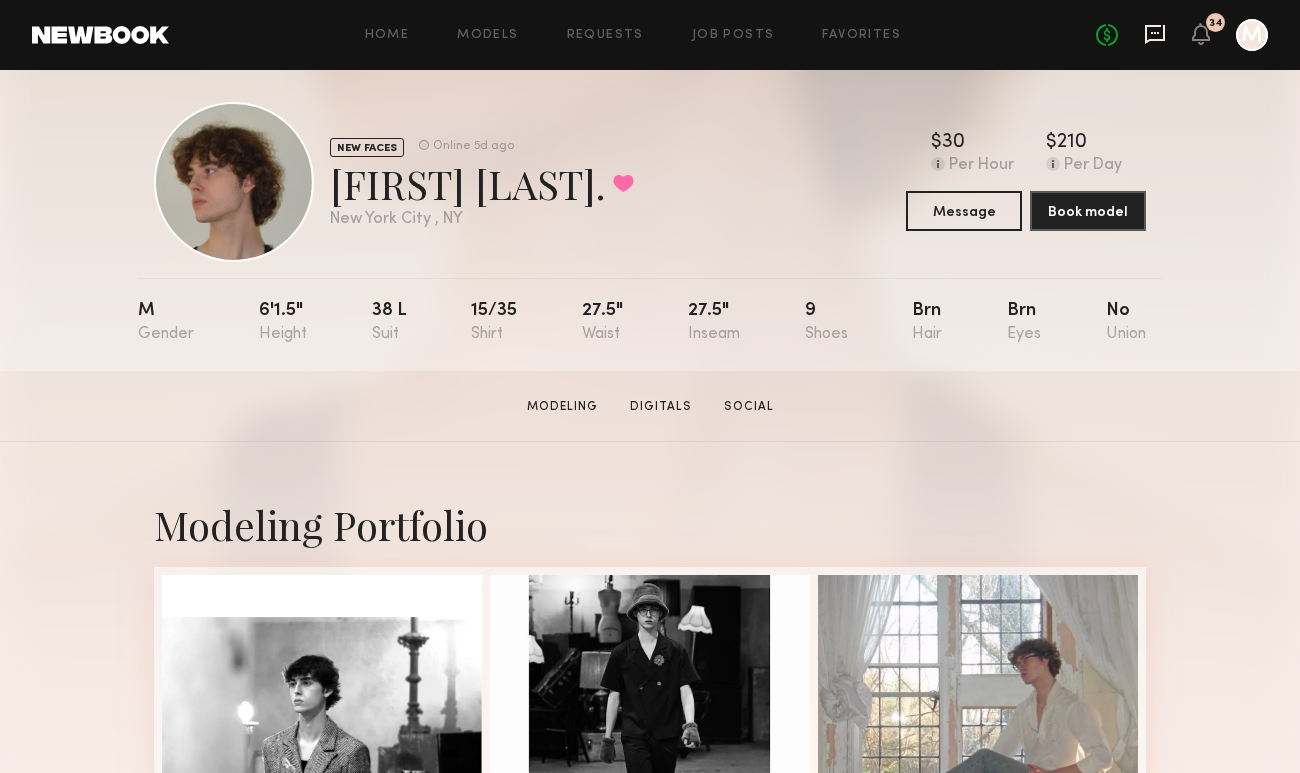 click 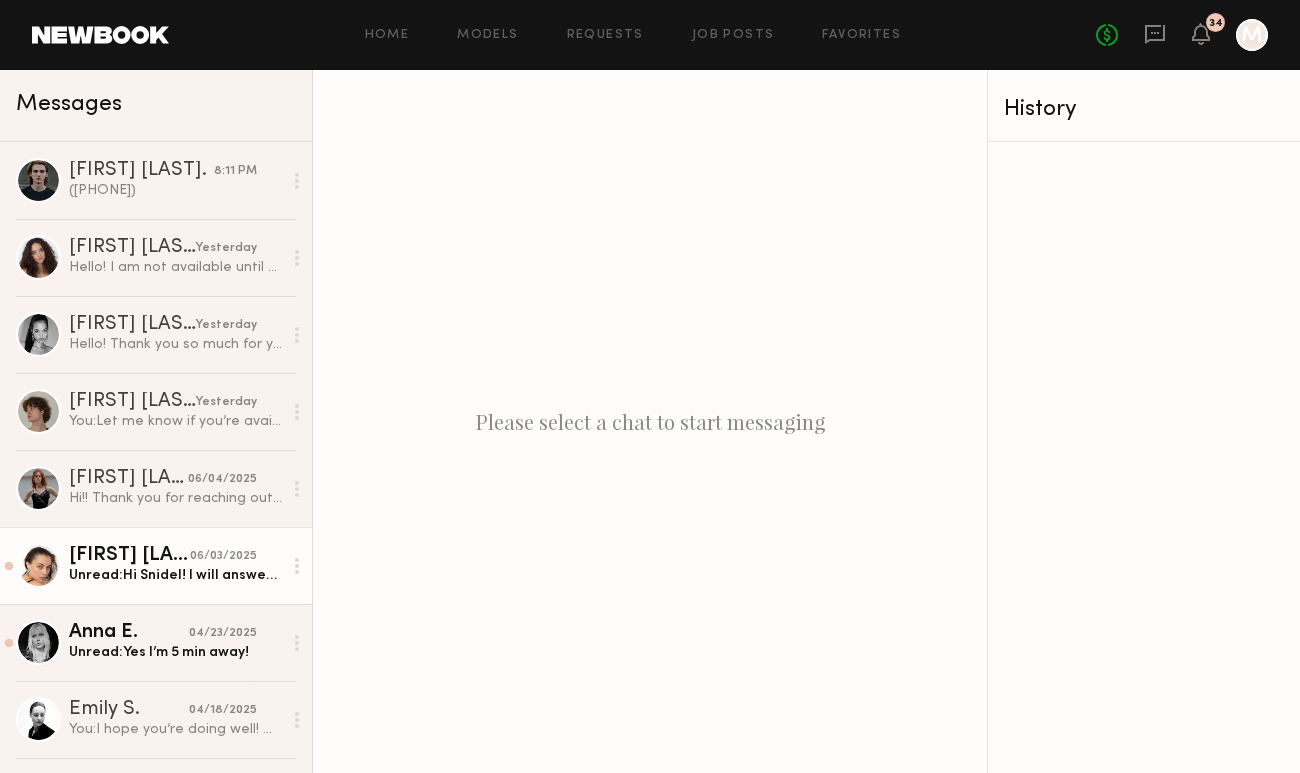 click on "Unread:  Hi Snidel! I will answer to you on ig ;)" 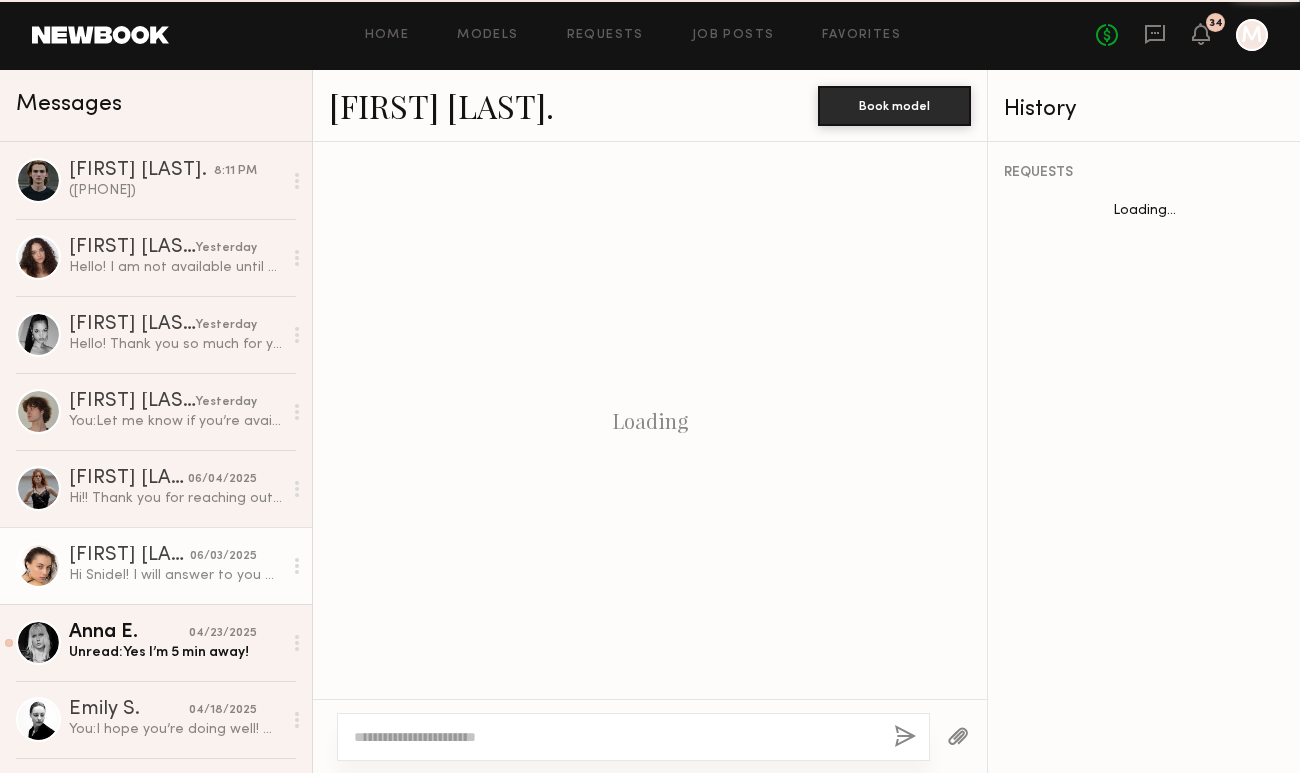 scroll, scrollTop: 2555, scrollLeft: 0, axis: vertical 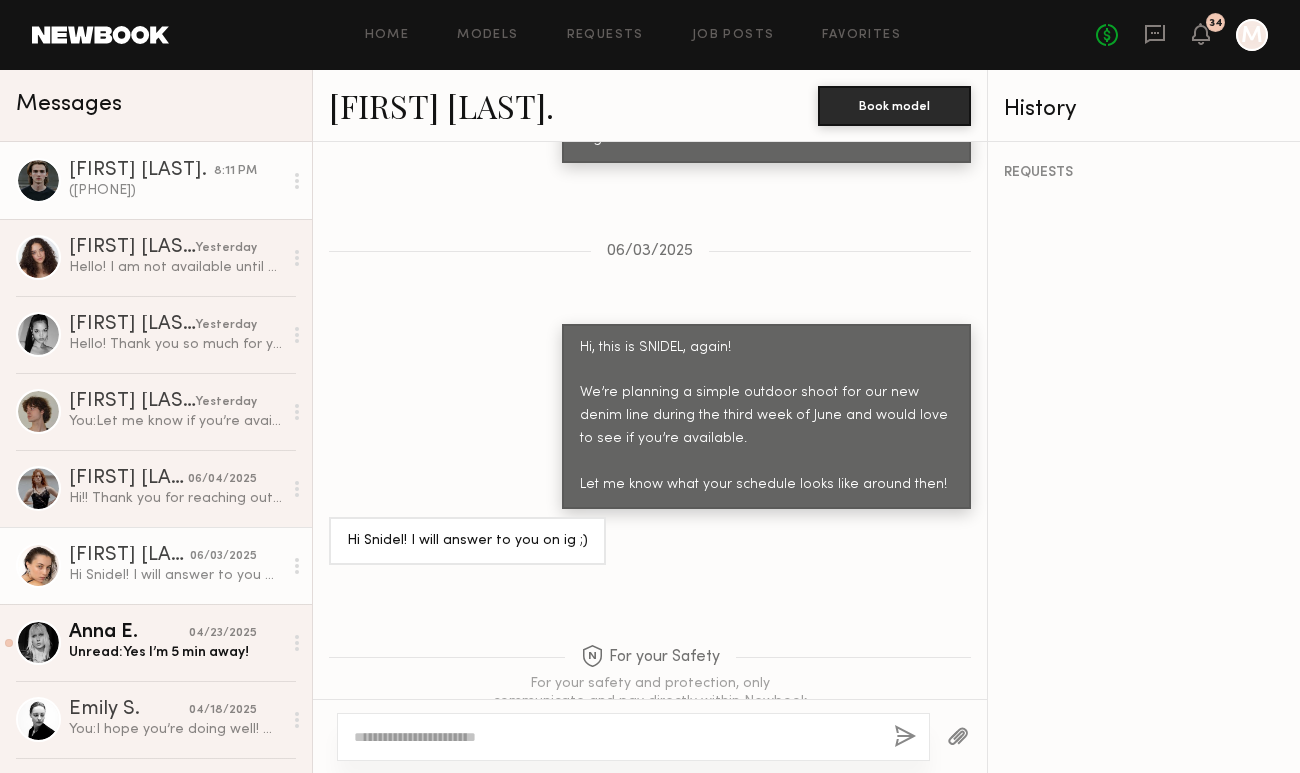 click on "([PHONE])" 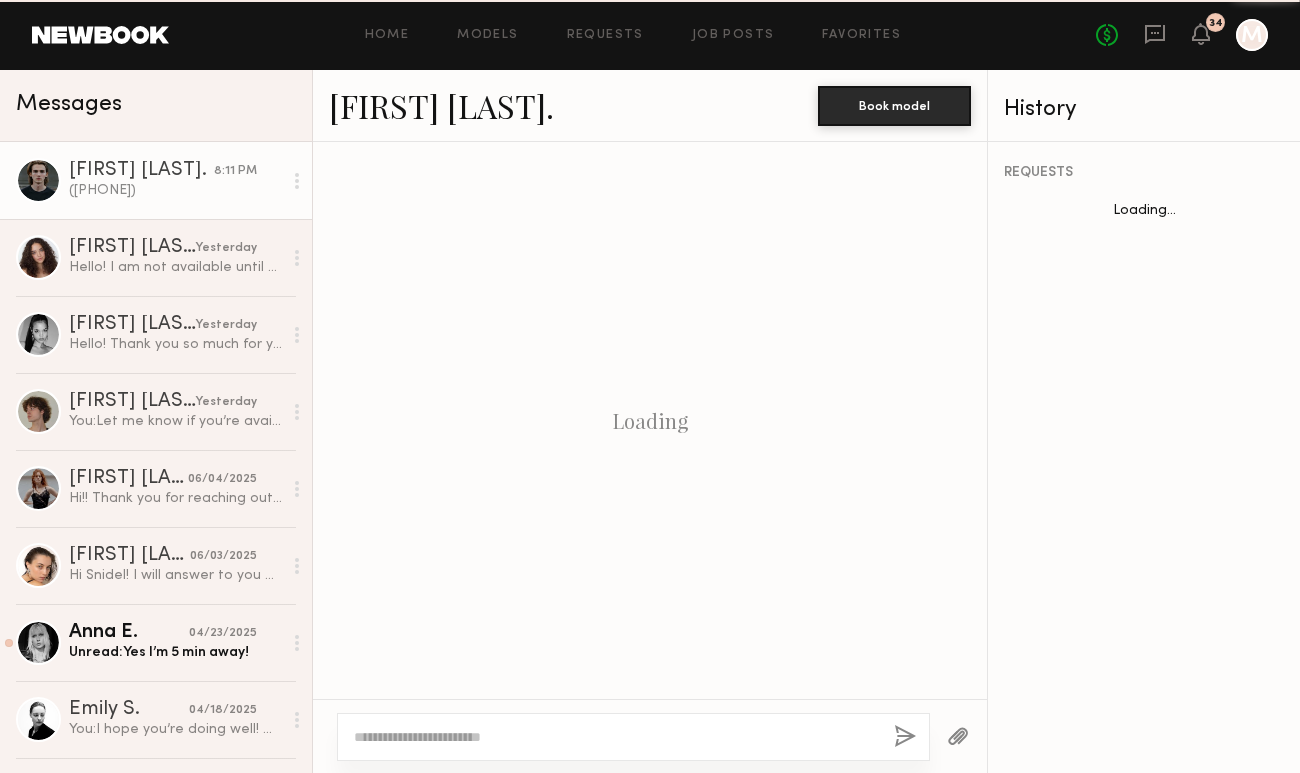 scroll, scrollTop: 1811, scrollLeft: 0, axis: vertical 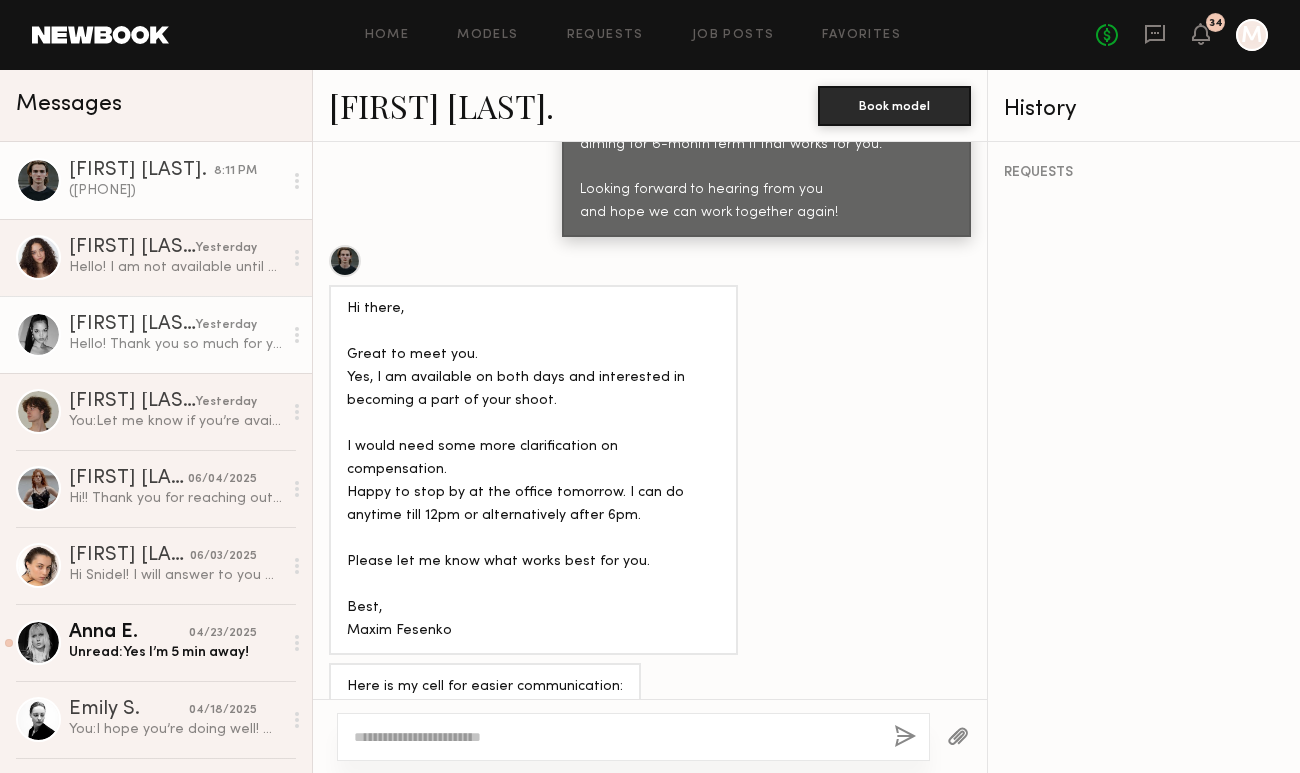 click on "yesterday" 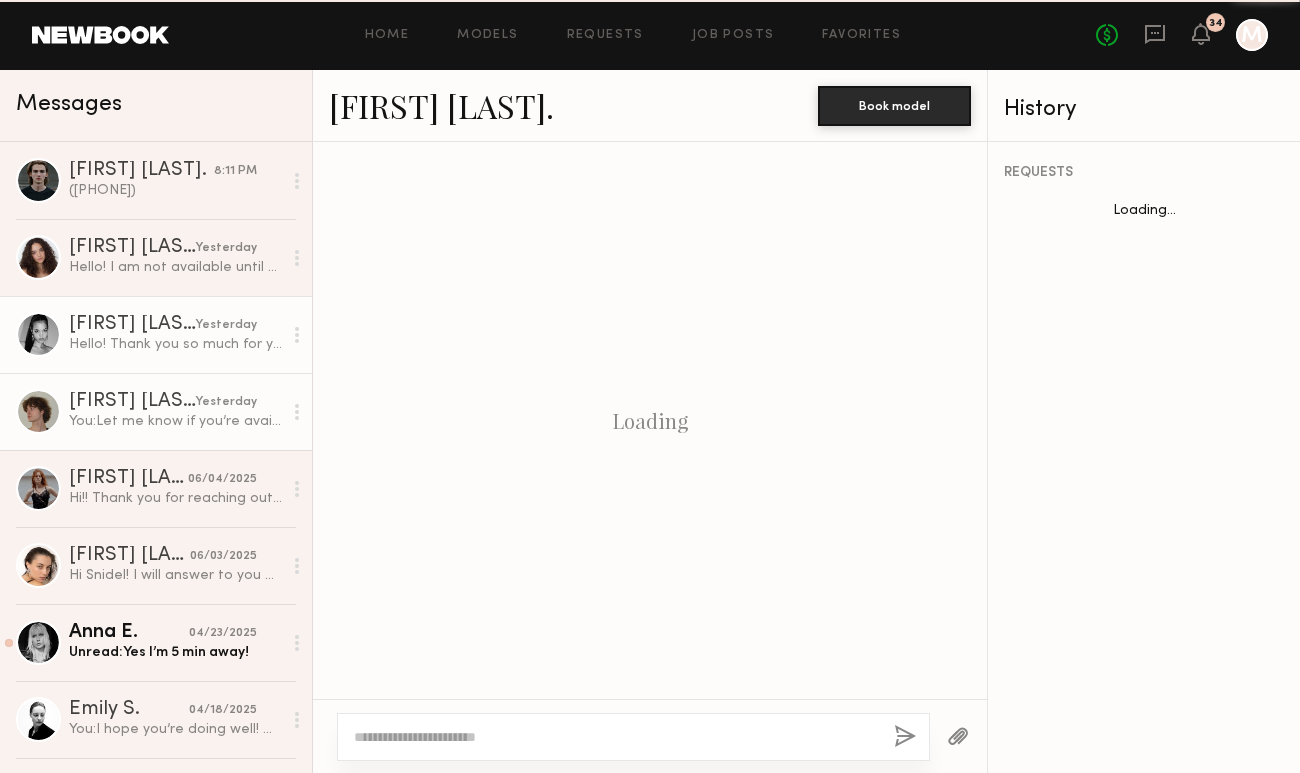 scroll, scrollTop: 1406, scrollLeft: 0, axis: vertical 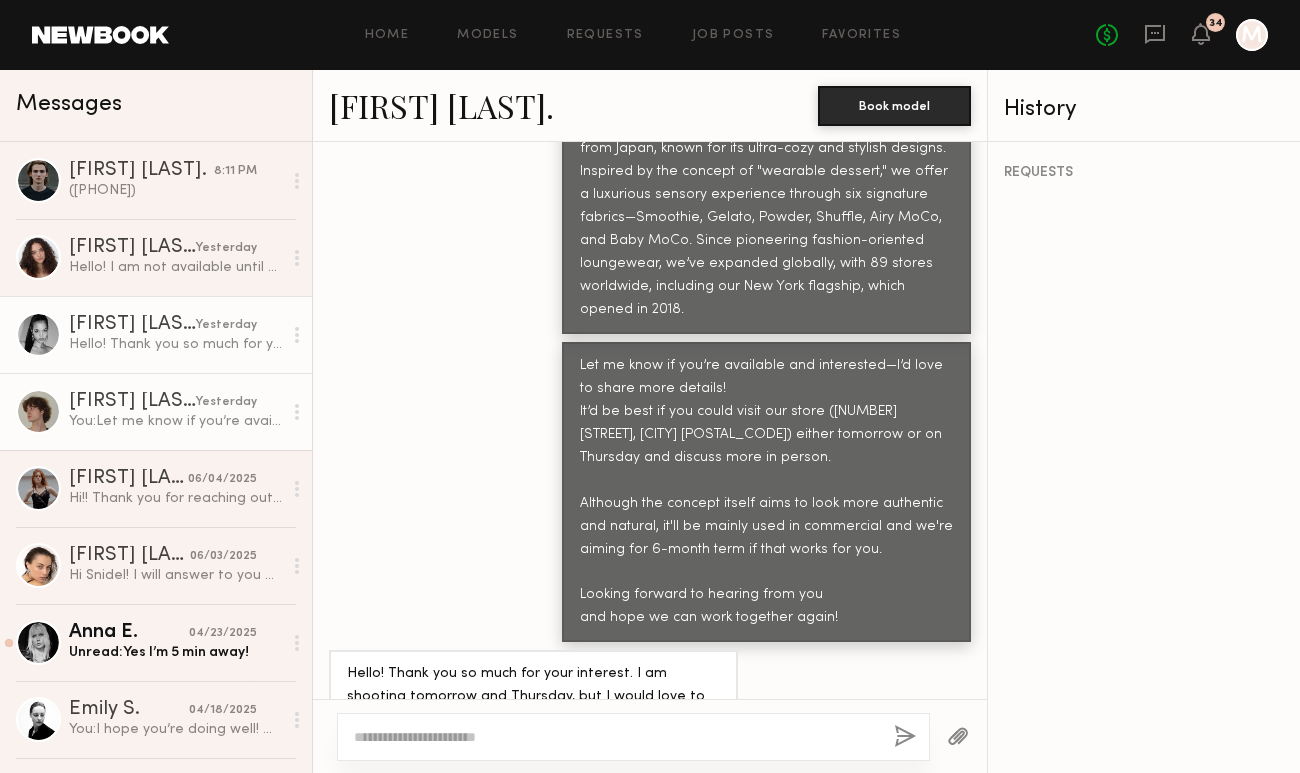 click on "[FIRST] [LAST]." 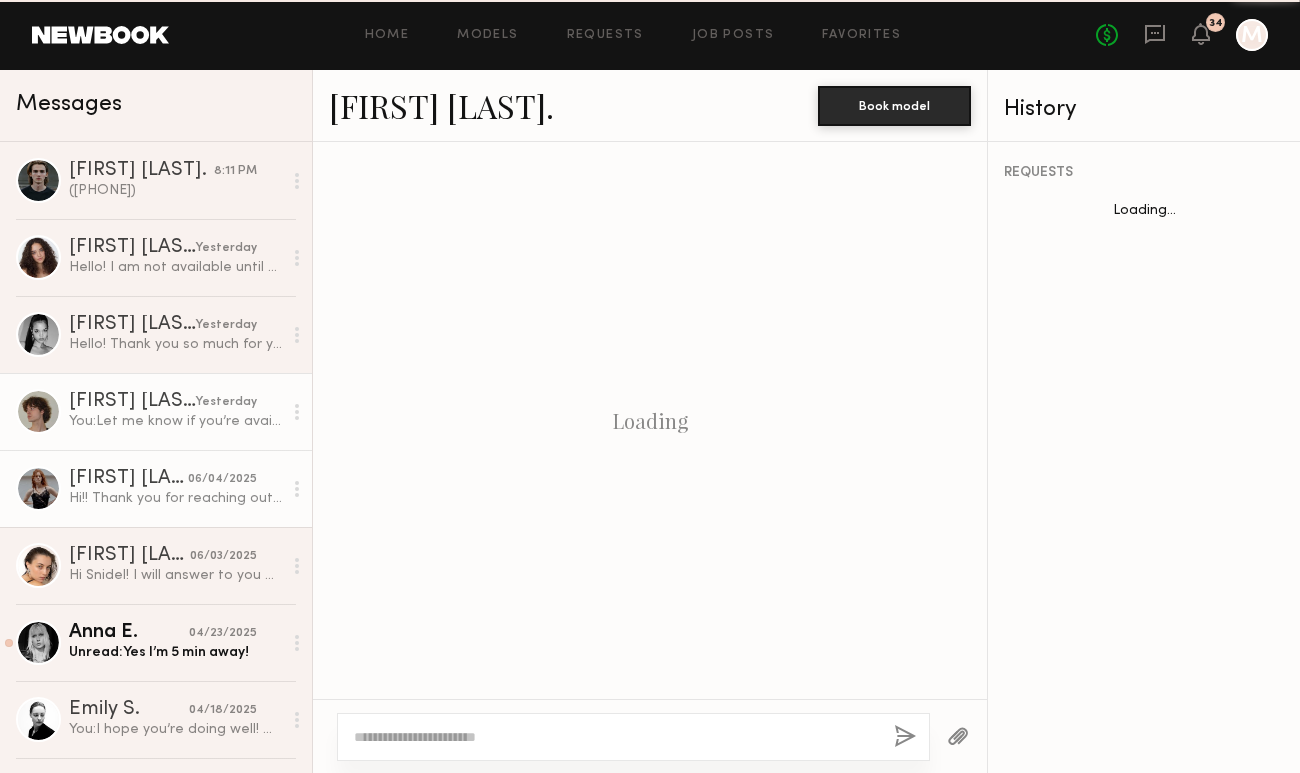 scroll, scrollTop: 1305, scrollLeft: 0, axis: vertical 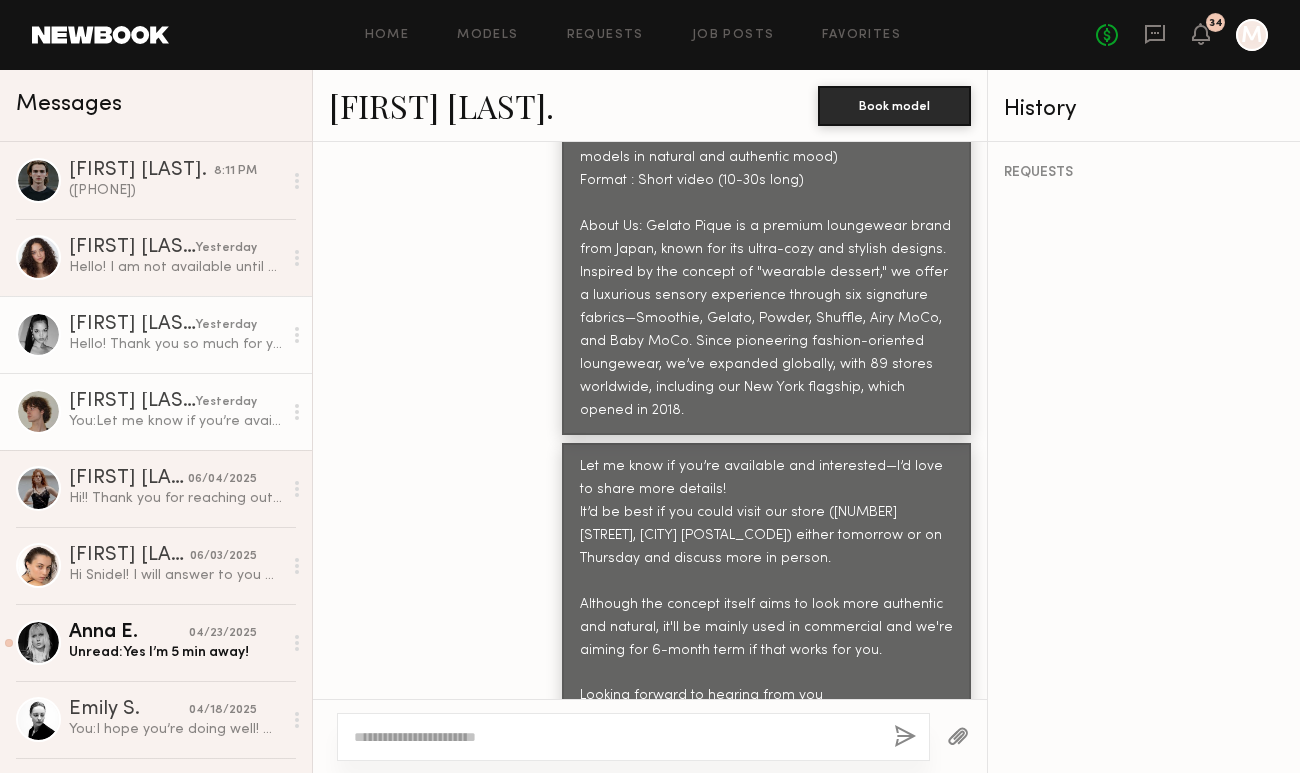 click on "[FIRST] [LAST]." 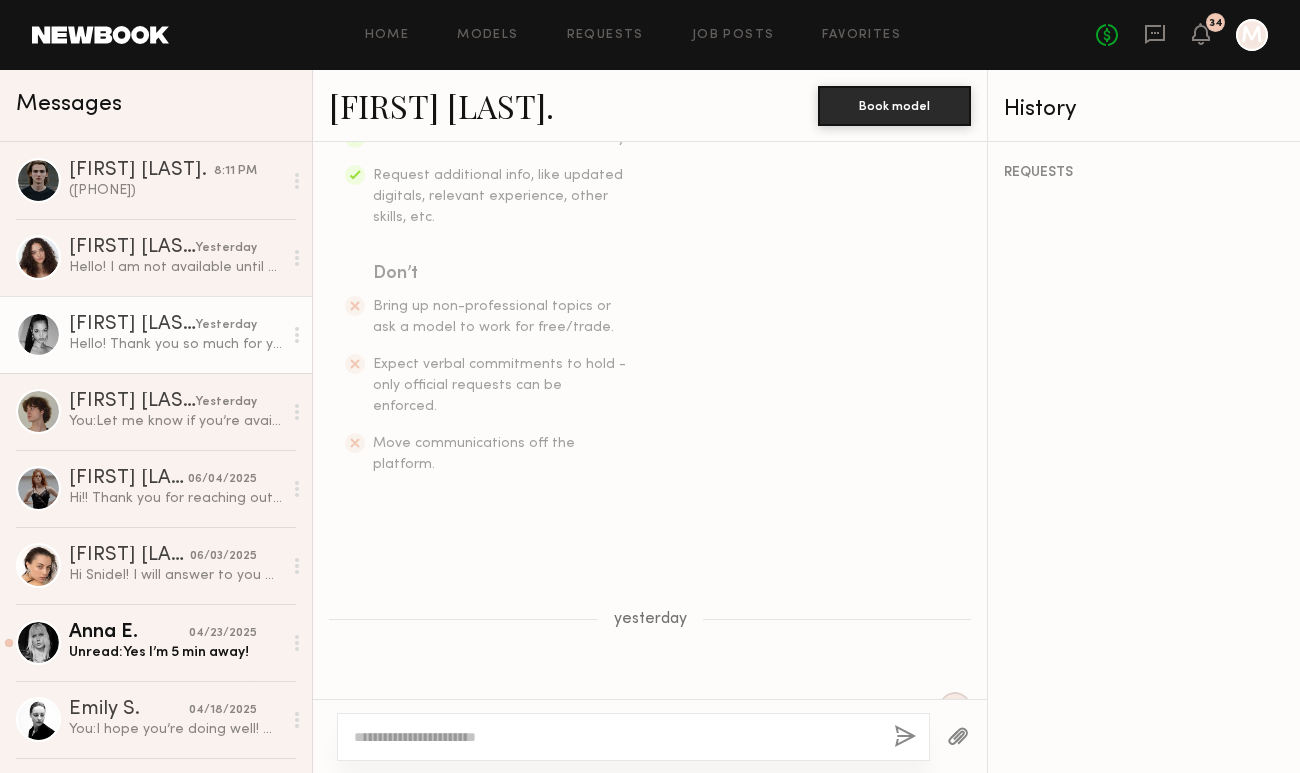 scroll, scrollTop: 342, scrollLeft: 0, axis: vertical 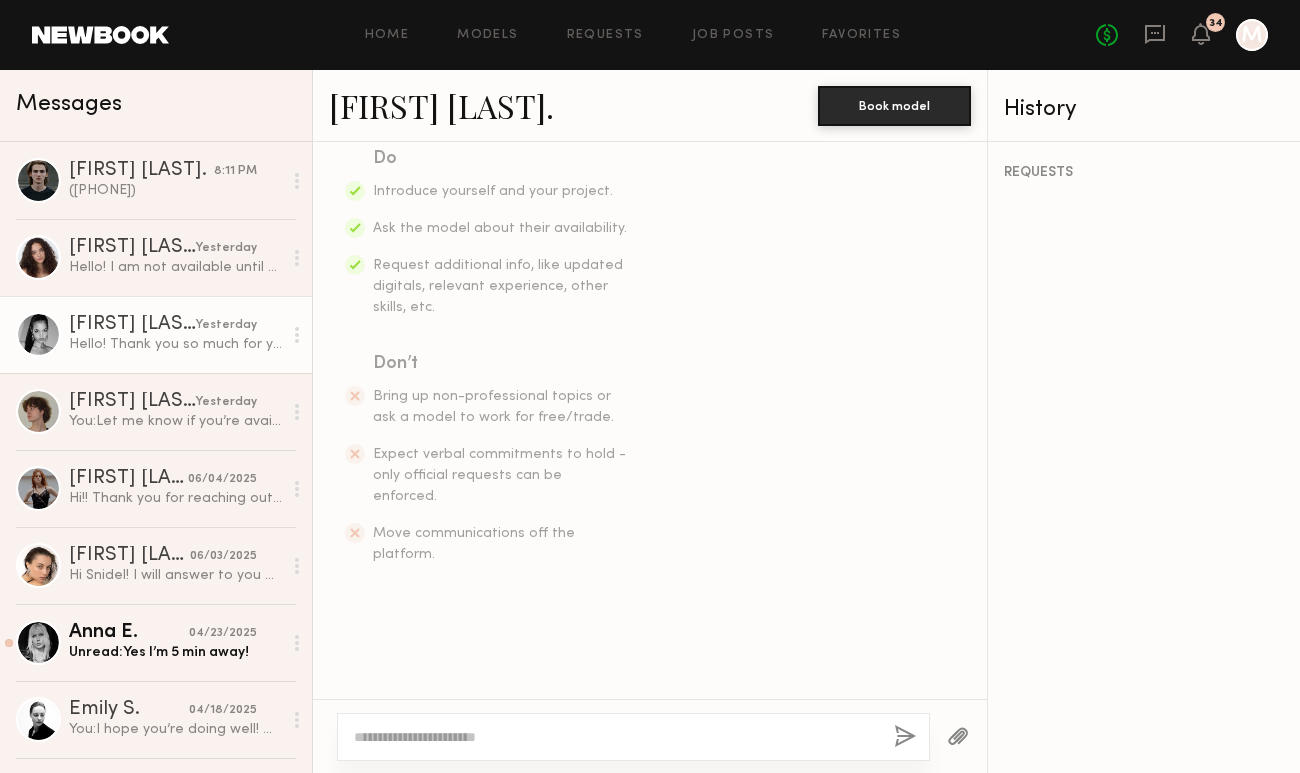 click on "[FIRST] [LAST]." 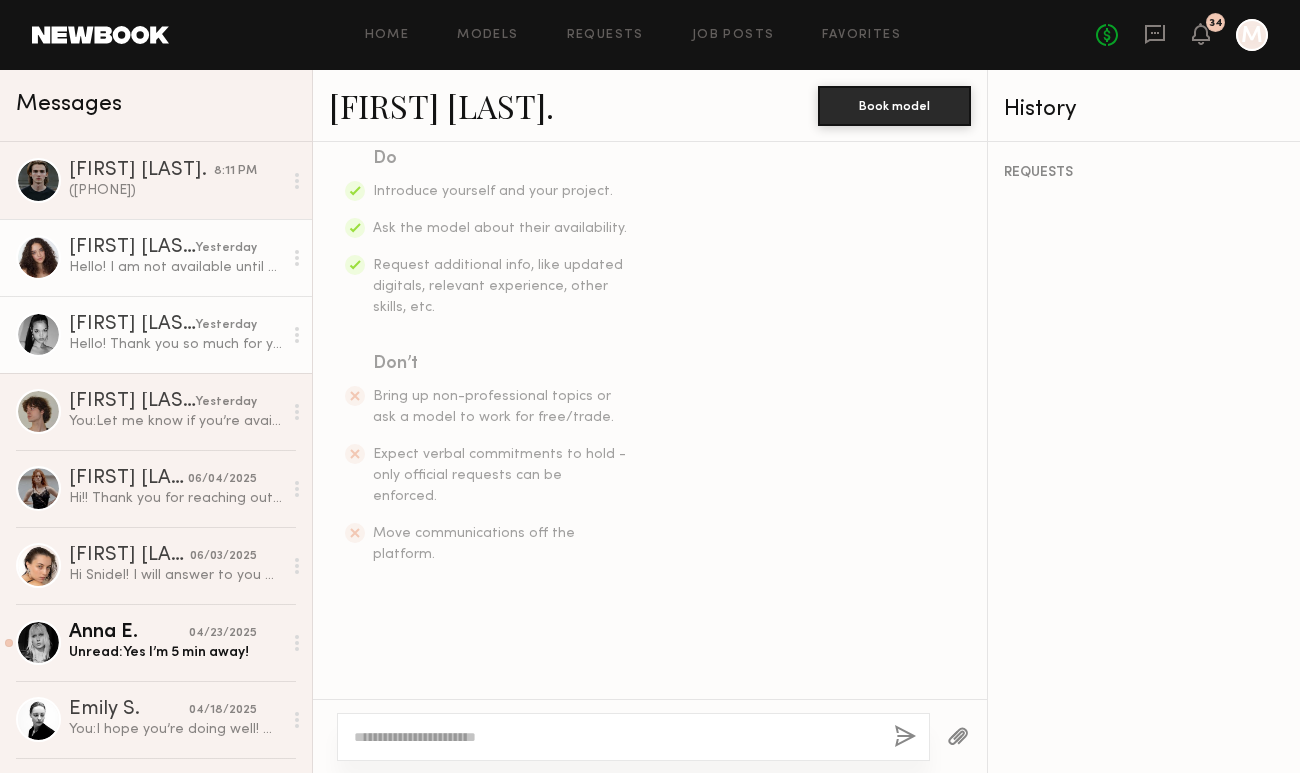 click on "Kaitlyn J. yesterday Hello! I am not available until Friday late afternoon. Let me know if that works :)" 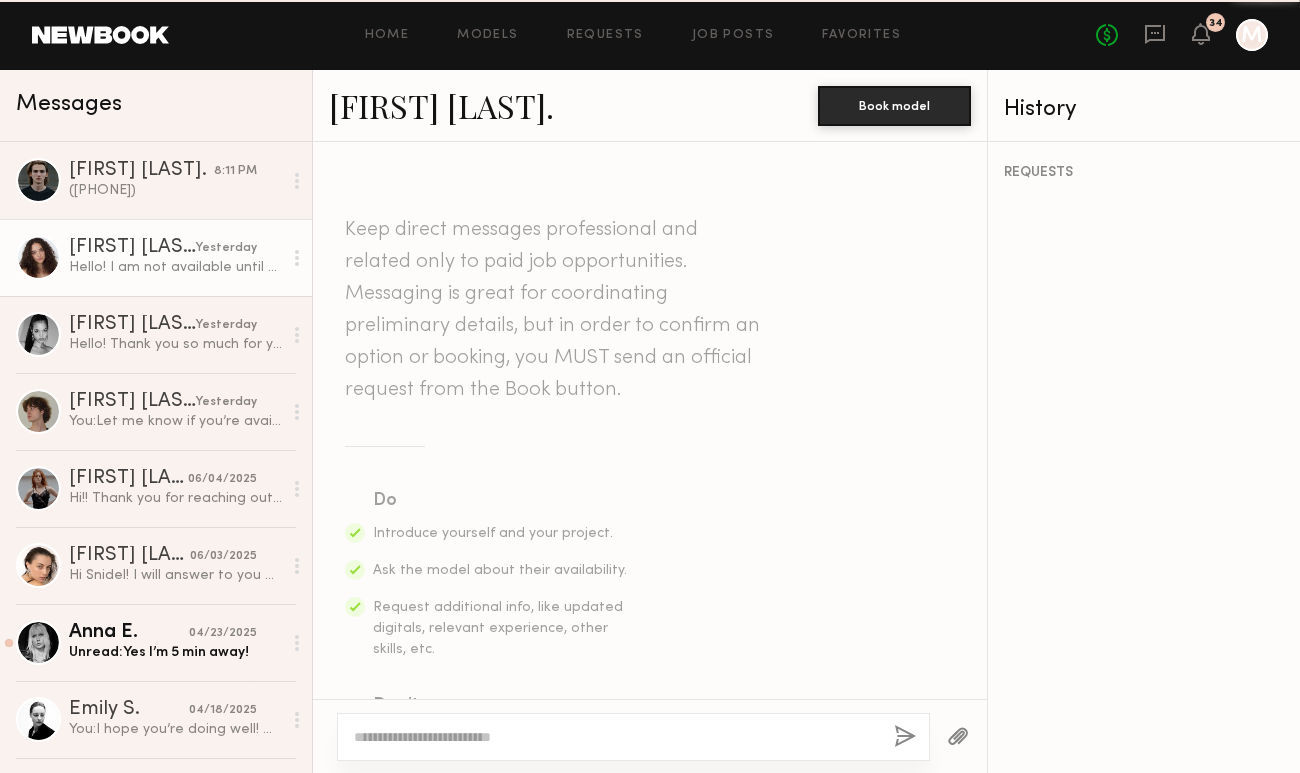 scroll, scrollTop: 3689, scrollLeft: 0, axis: vertical 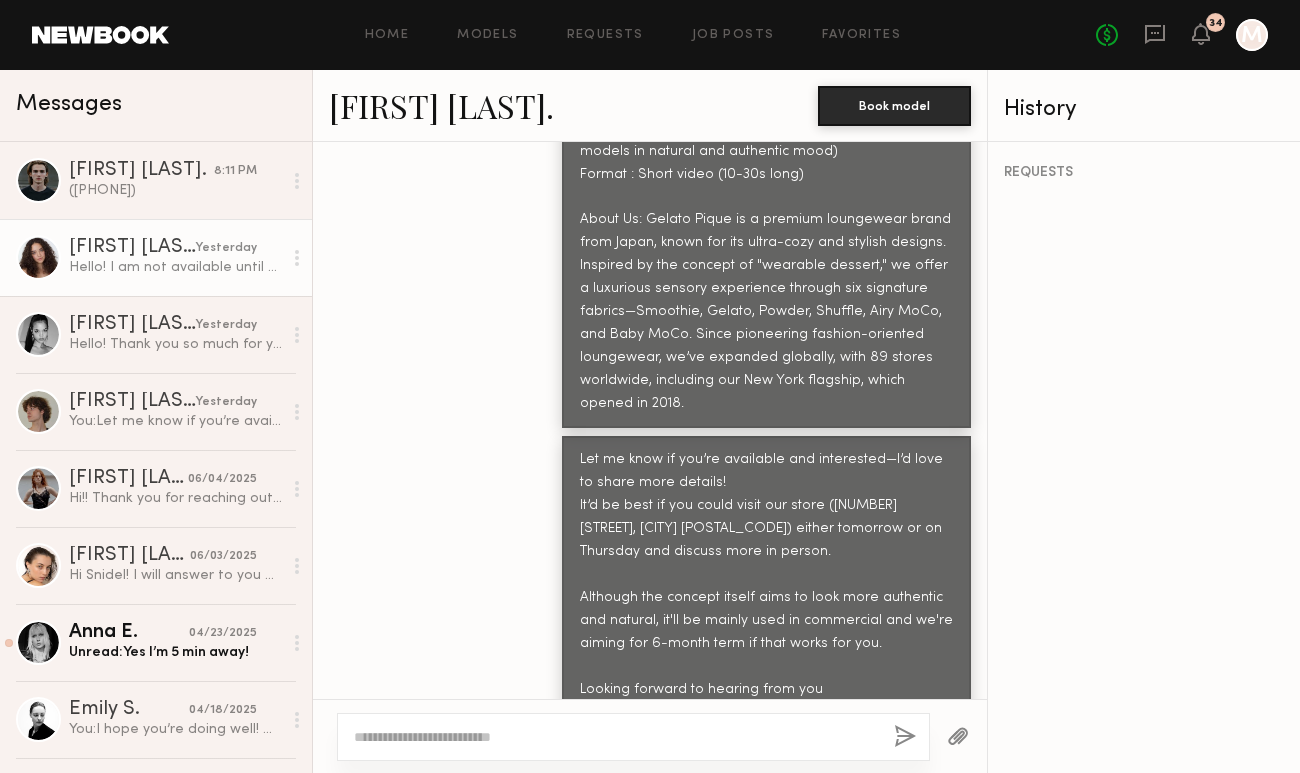 click on "[FIRST] [LAST]." 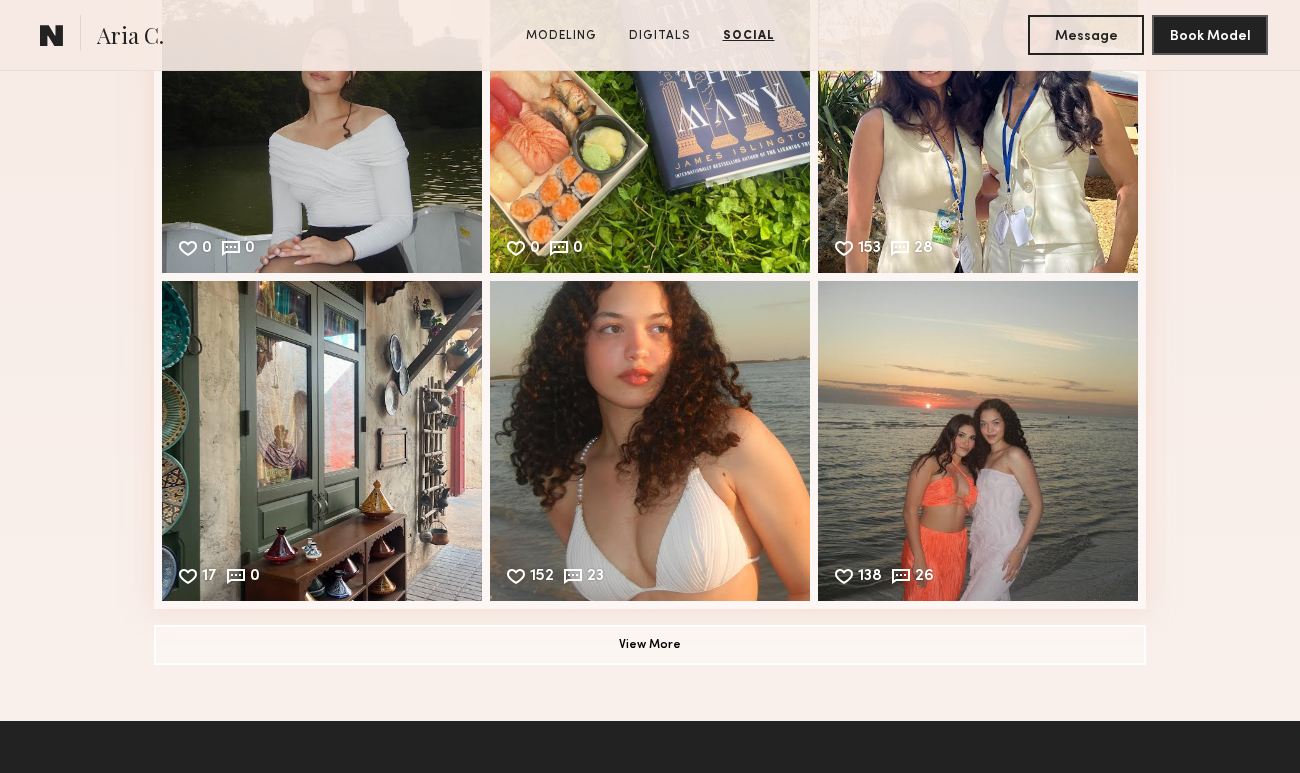 scroll, scrollTop: 3065, scrollLeft: 0, axis: vertical 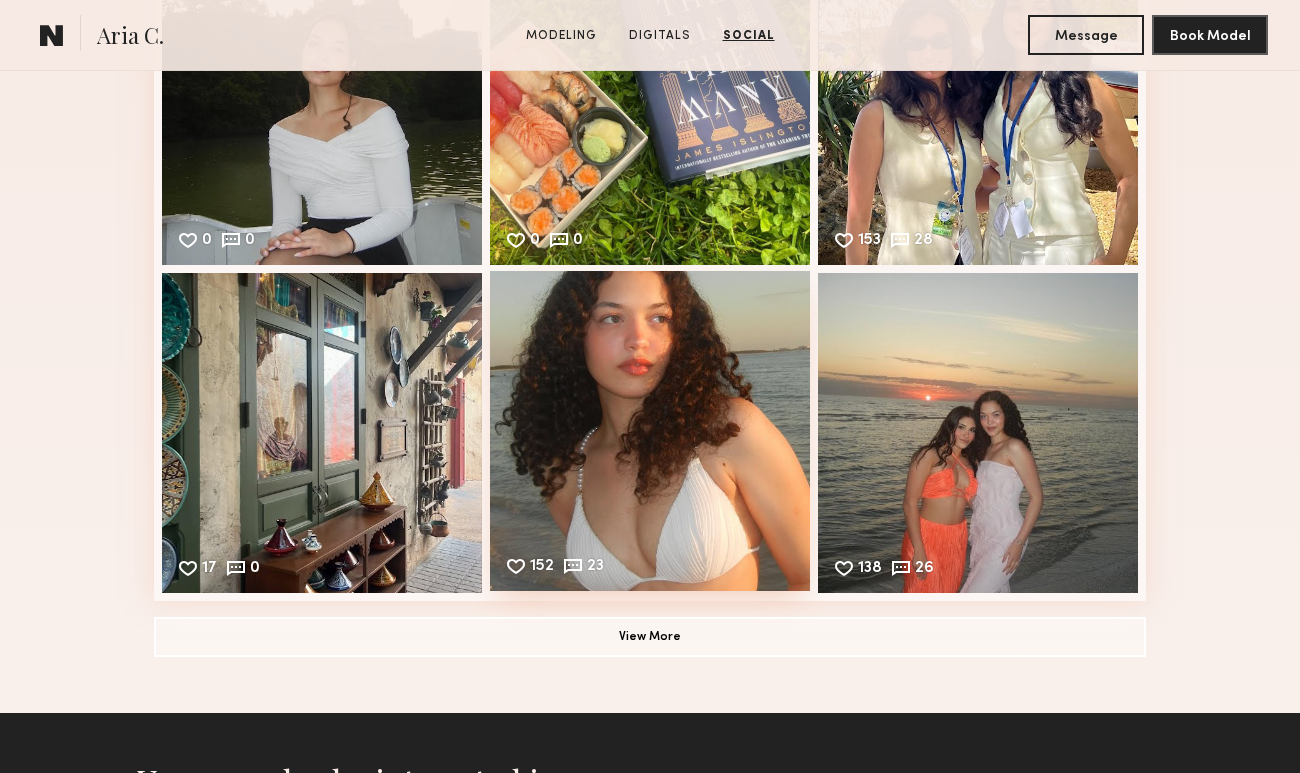 click on "152 23 Likes & comments displayed to show model’s engagement" at bounding box center [650, 431] 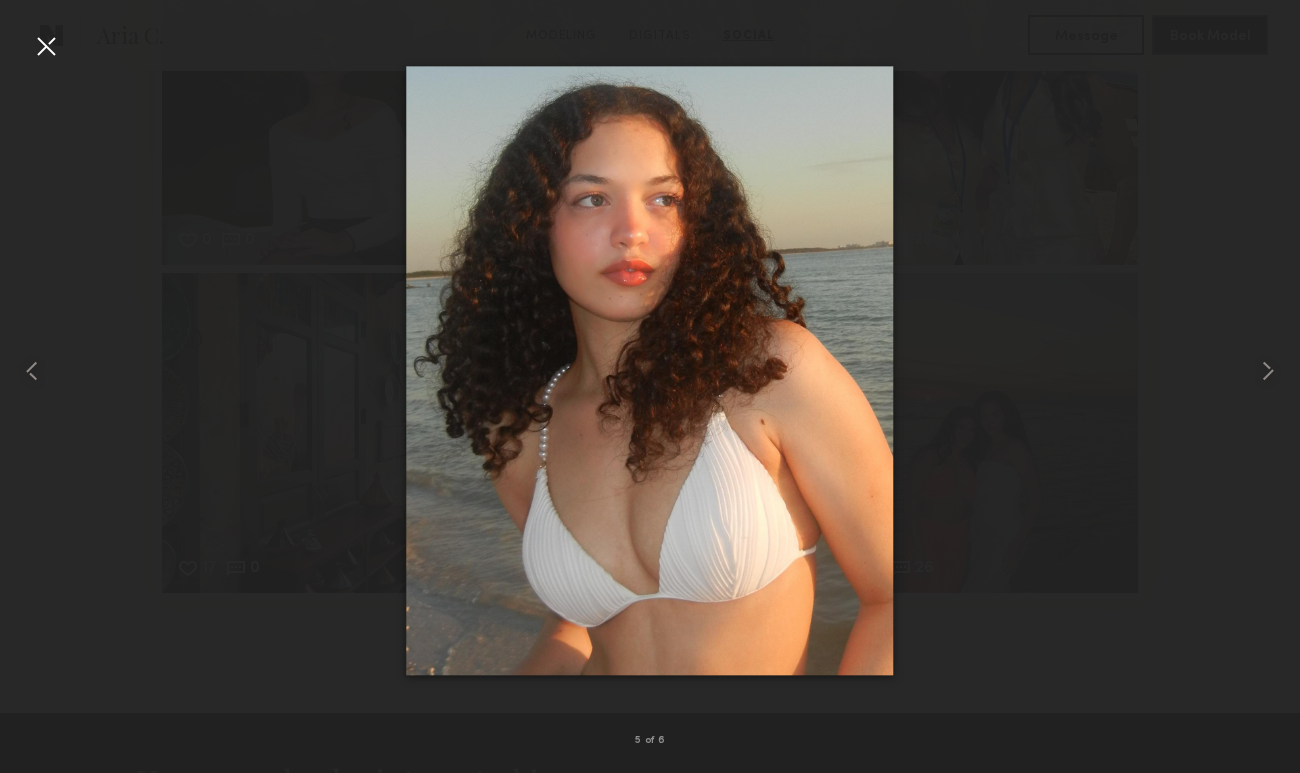 click at bounding box center [46, 46] 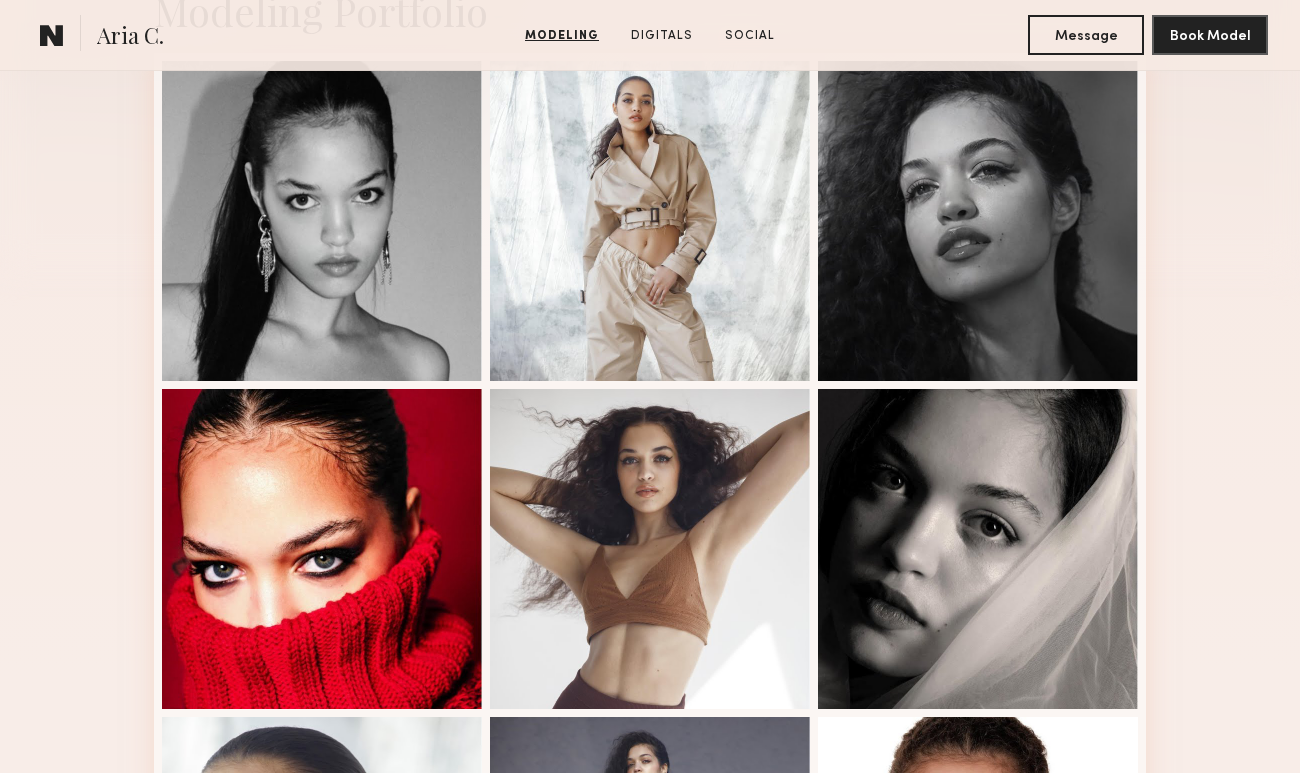 scroll, scrollTop: 0, scrollLeft: 0, axis: both 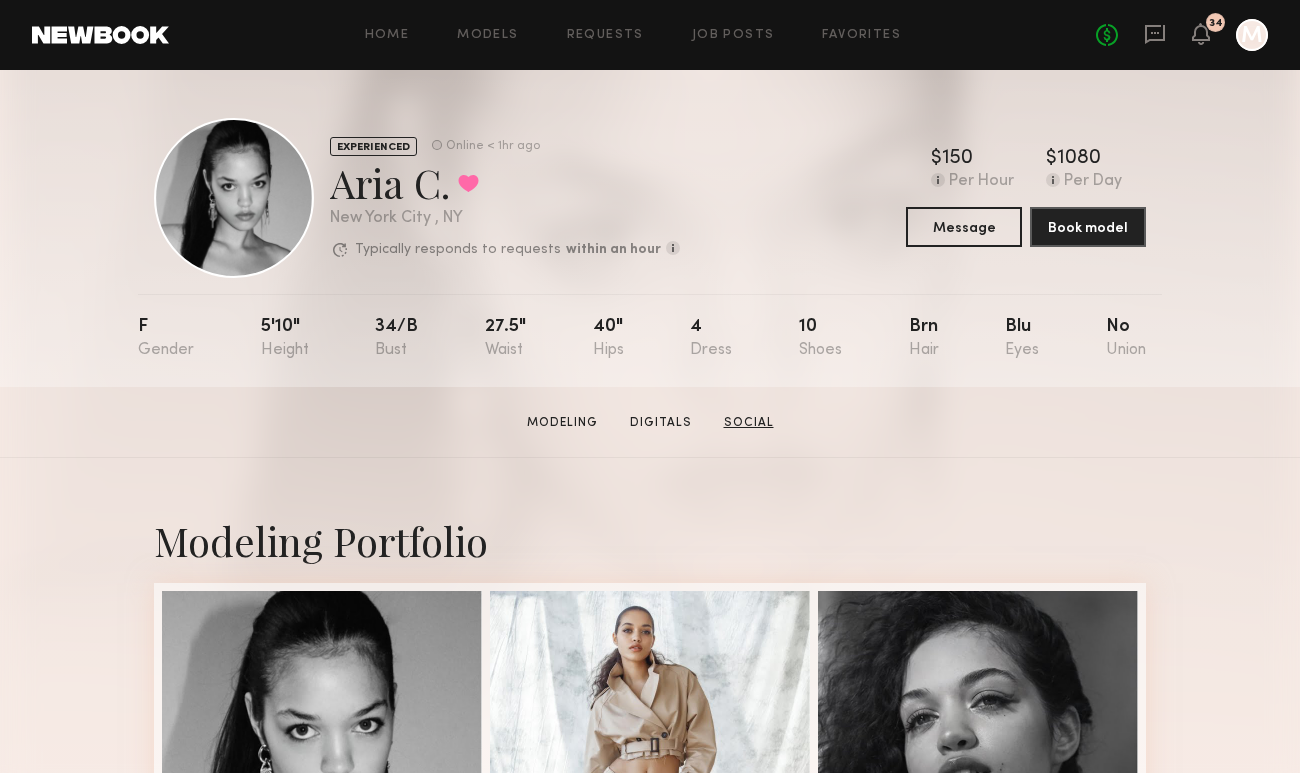 click on "Social" 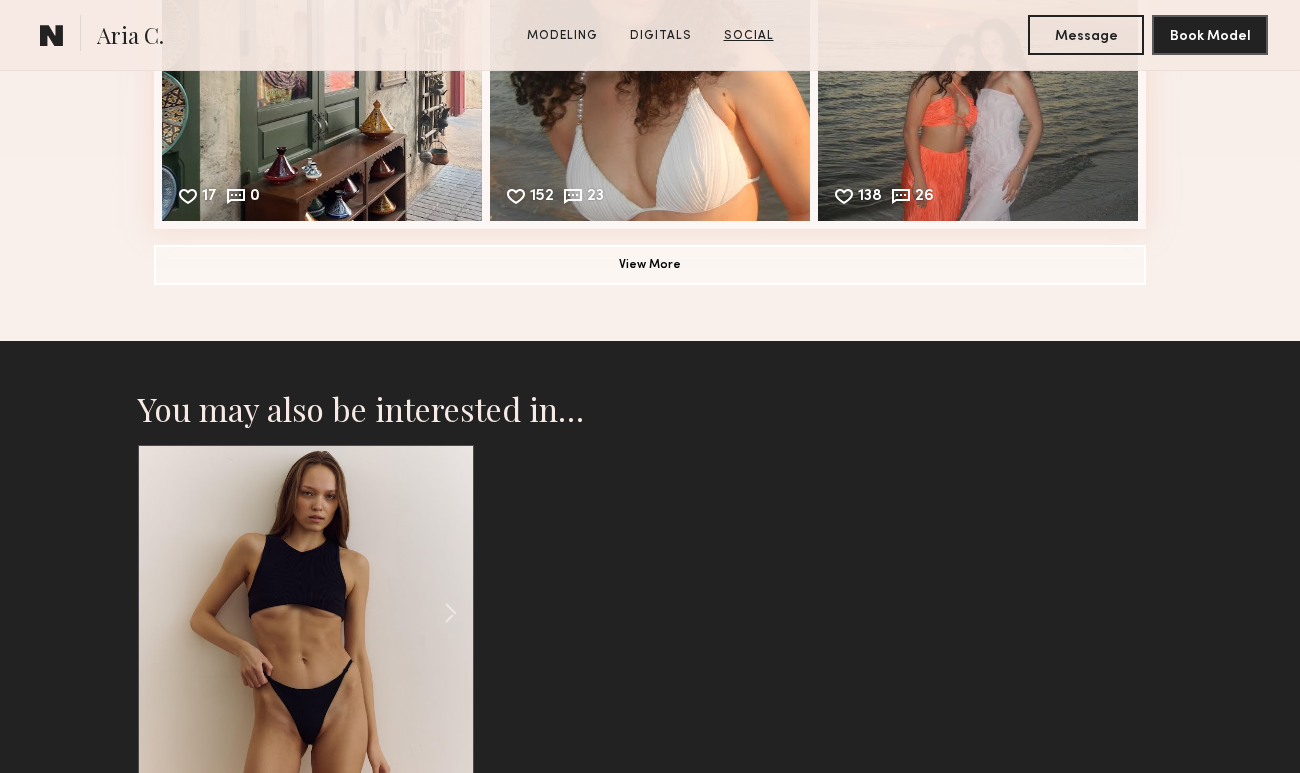 scroll, scrollTop: 3239, scrollLeft: 0, axis: vertical 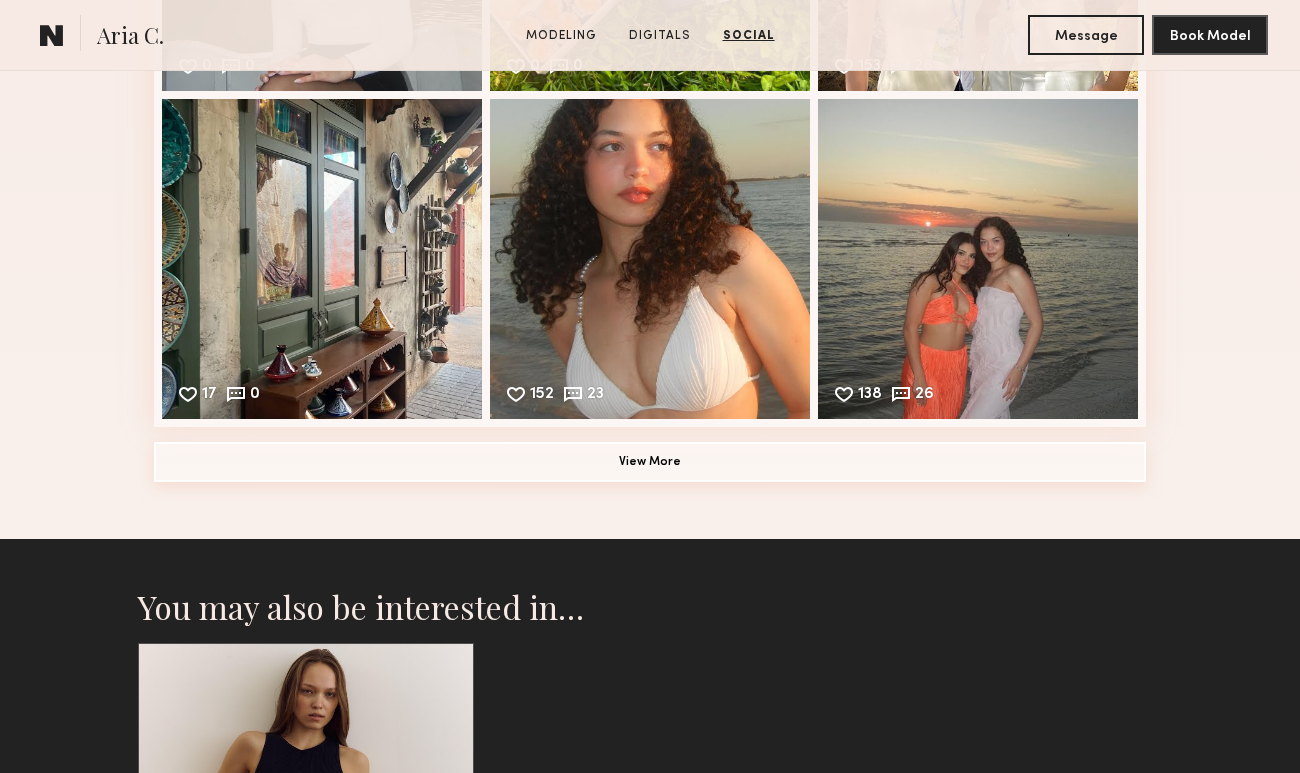 click on "View More" 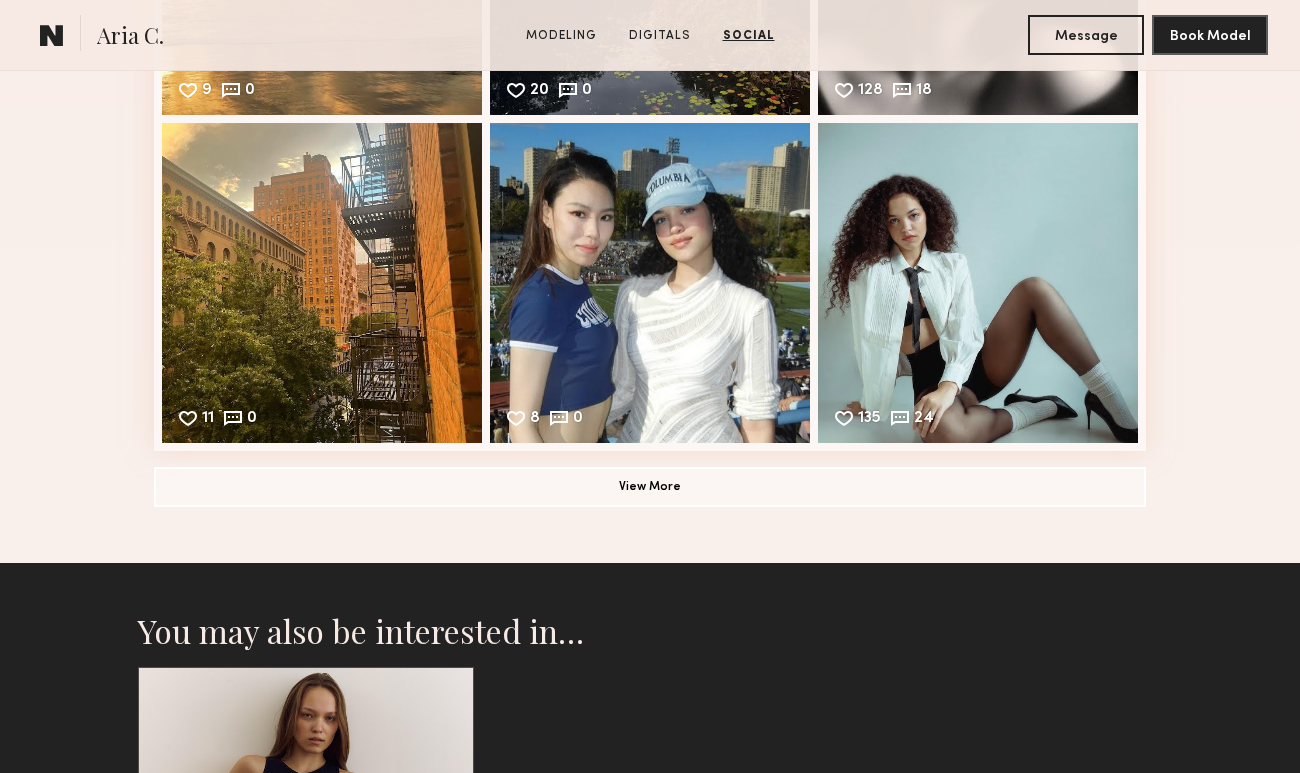 scroll, scrollTop: 3876, scrollLeft: 0, axis: vertical 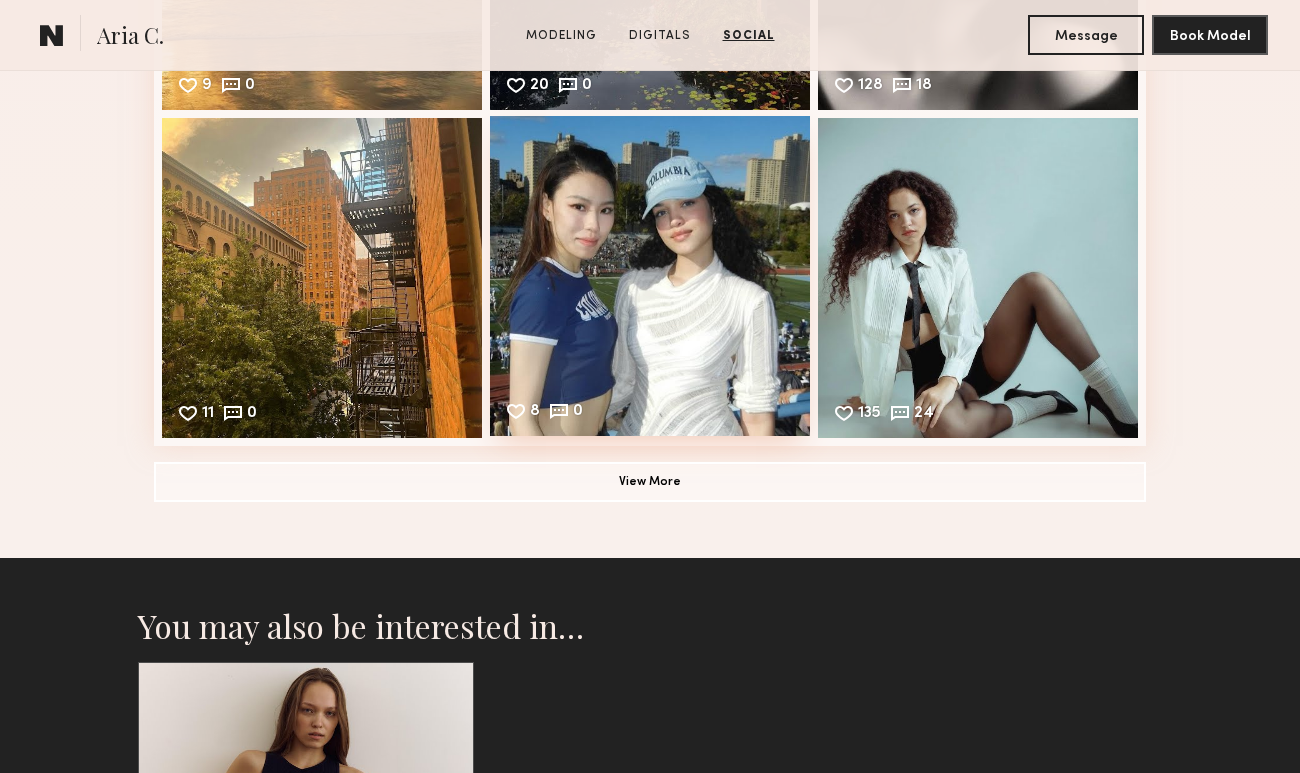 click on "8 0  Likes & comments displayed  to show model’s engagement" at bounding box center [650, 276] 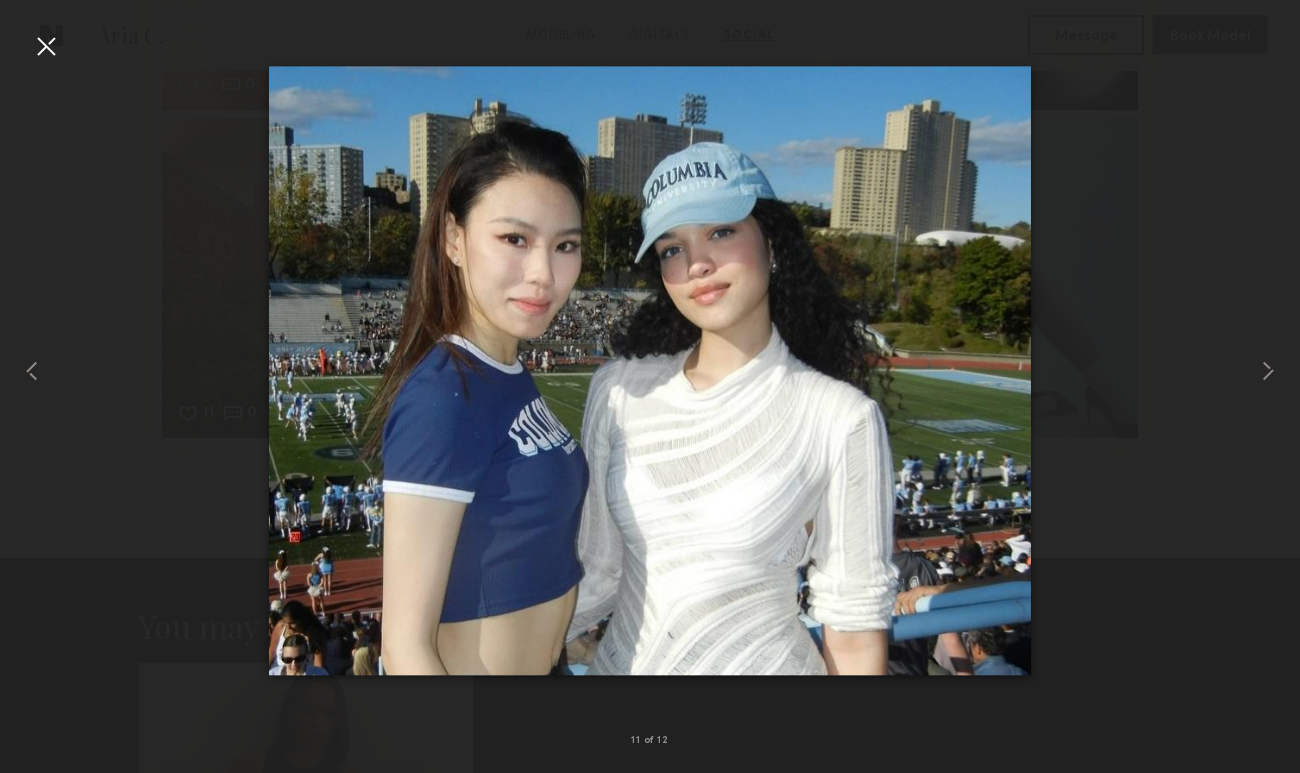 click at bounding box center (46, 46) 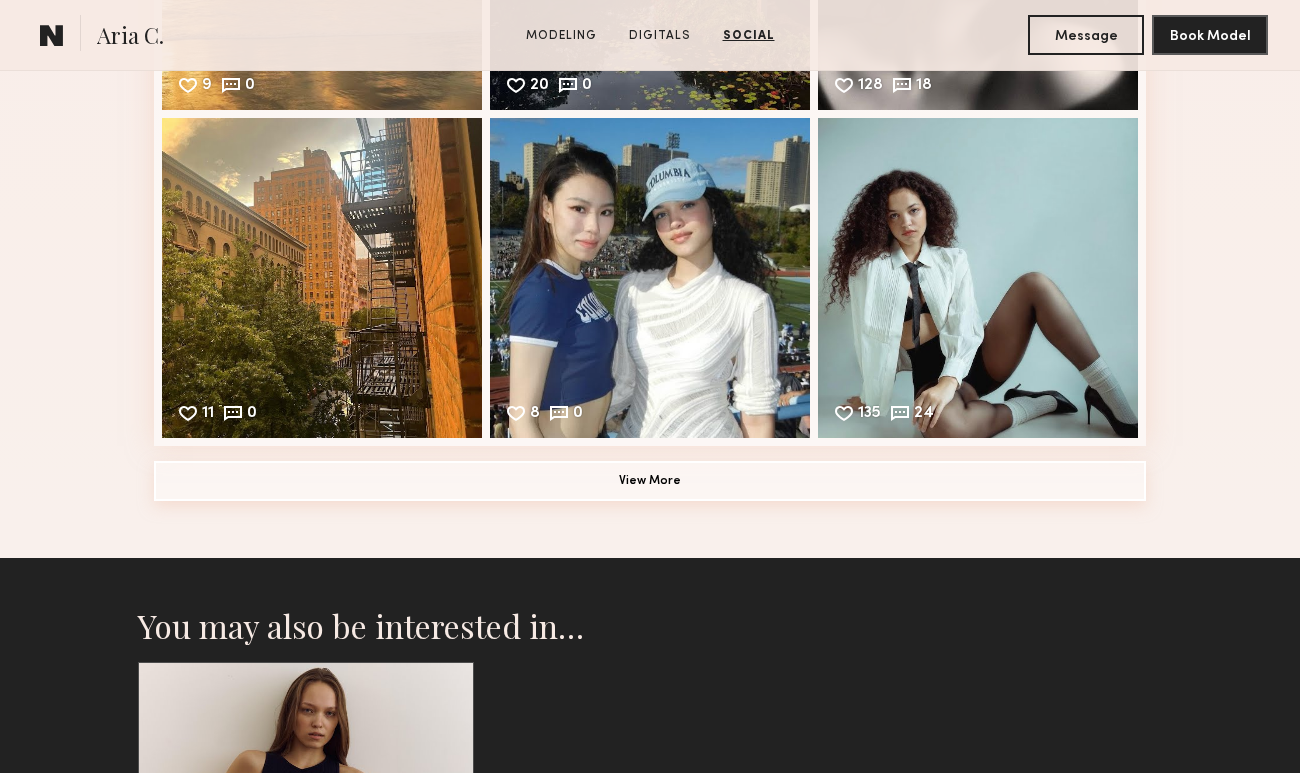 click on "View More" 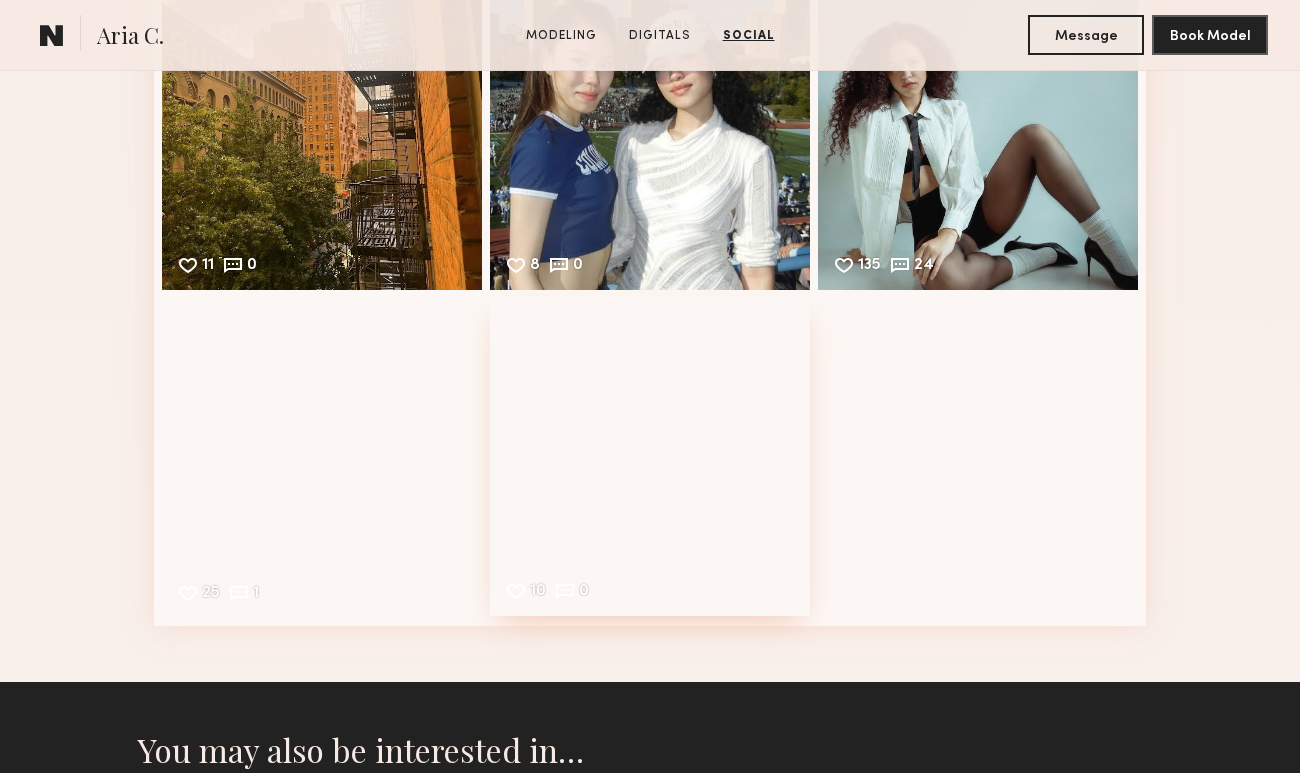 scroll, scrollTop: 4033, scrollLeft: 0, axis: vertical 